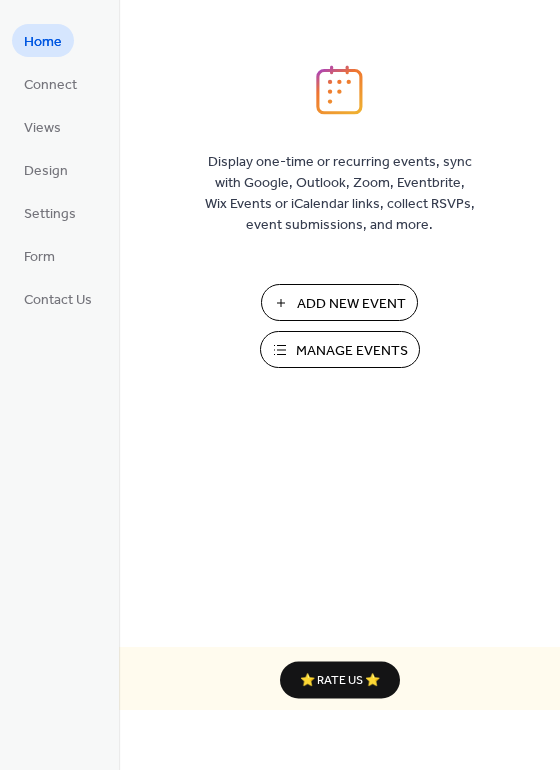 scroll, scrollTop: 0, scrollLeft: 0, axis: both 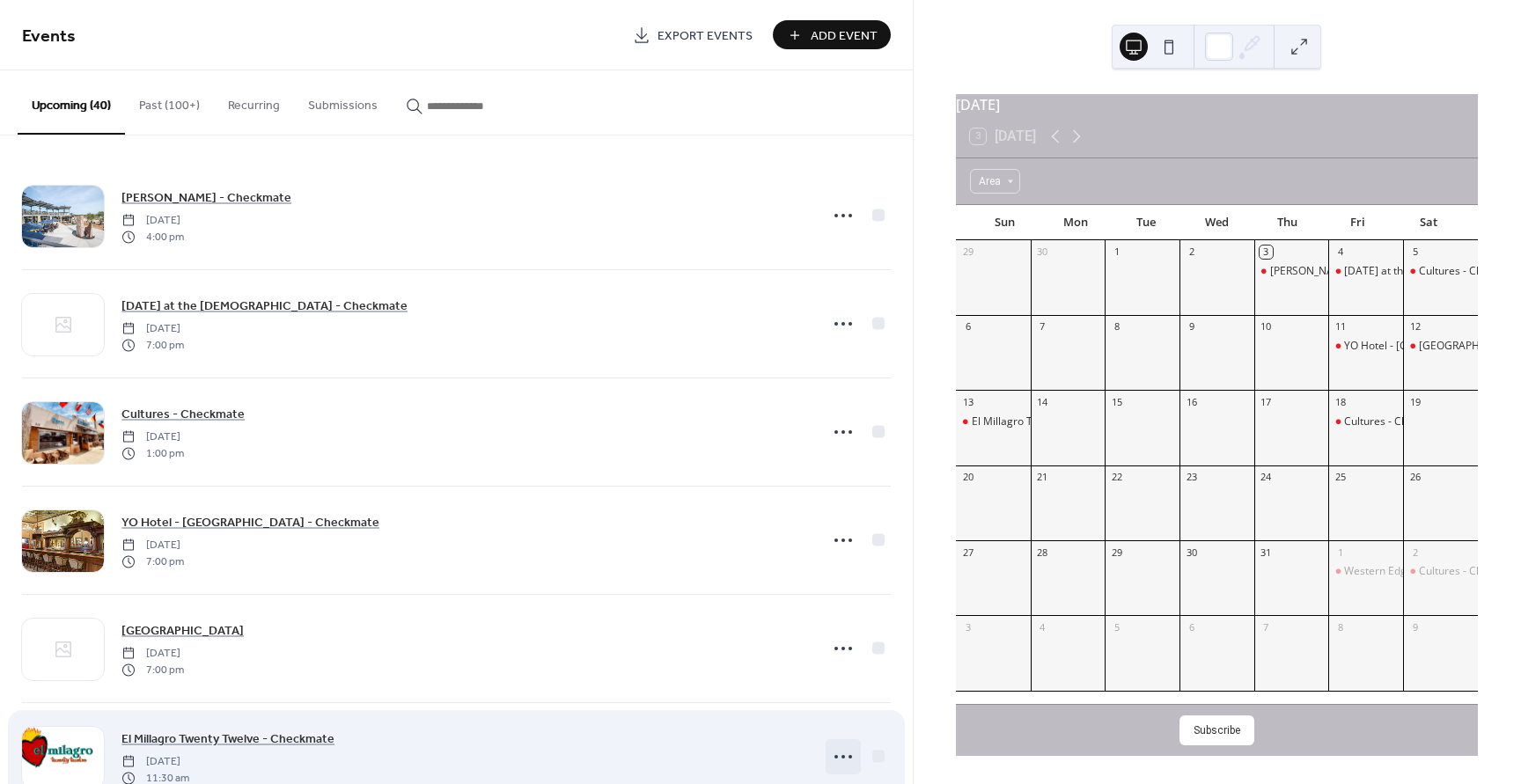 click 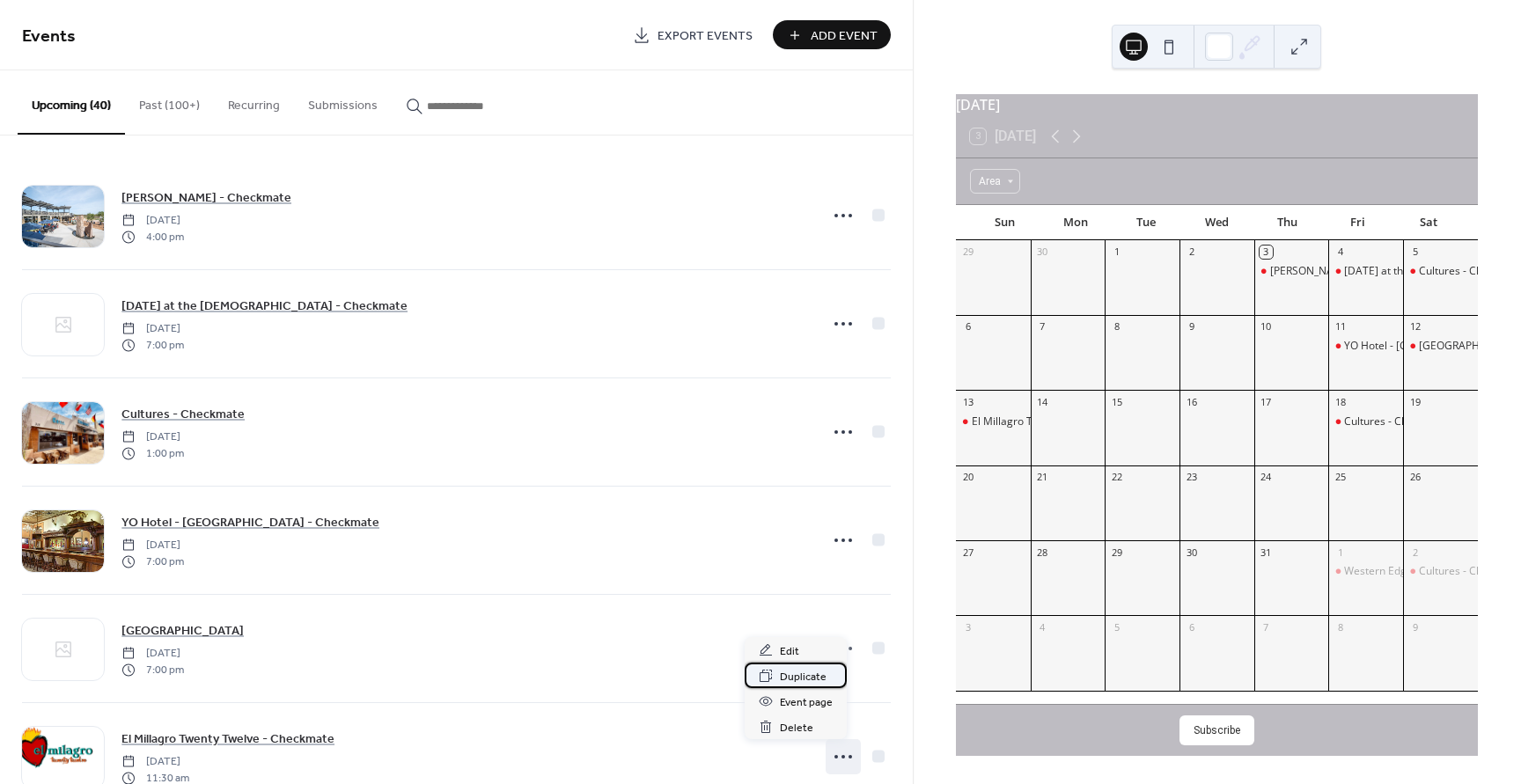 click on "Duplicate" at bounding box center [803, 677] 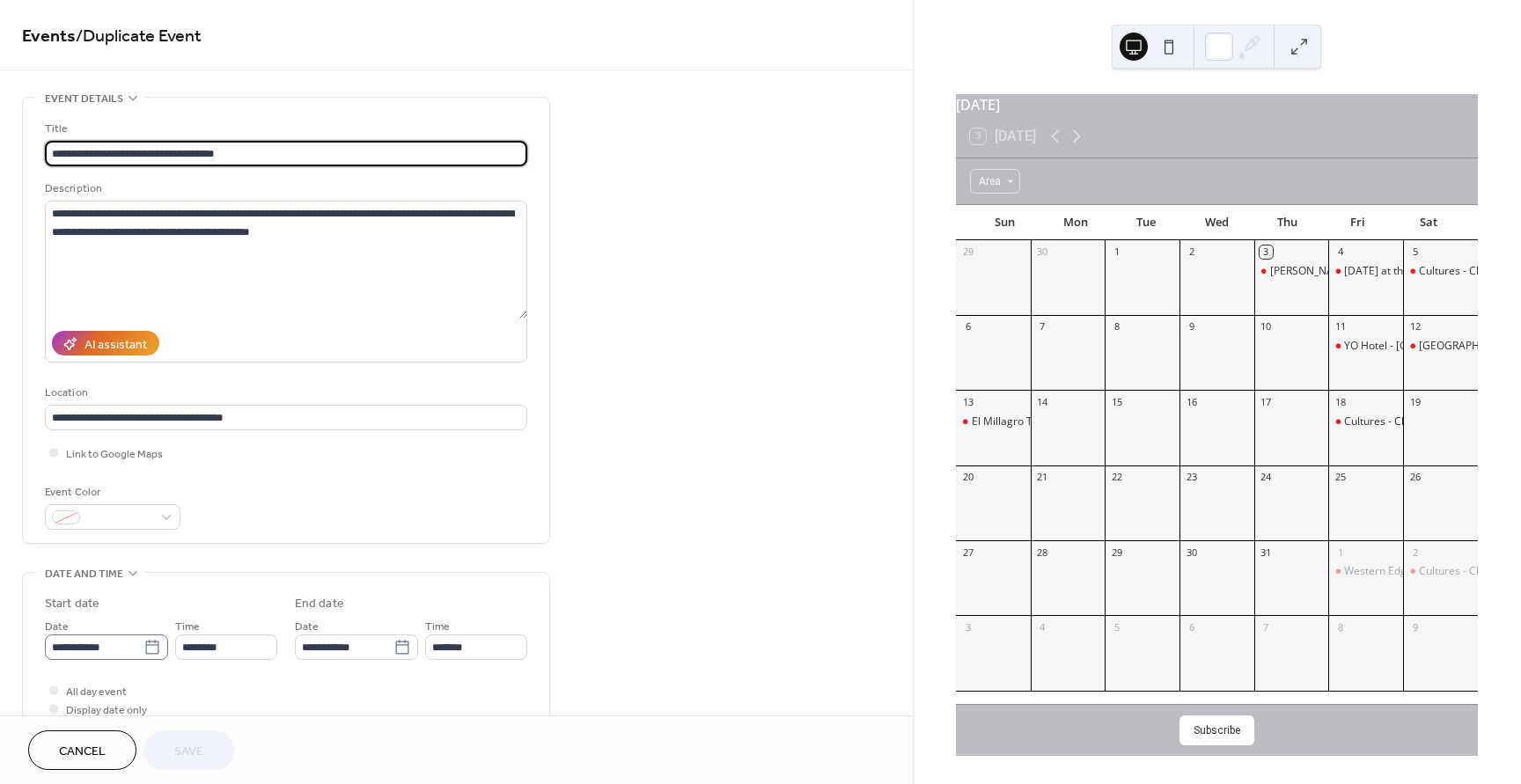 click 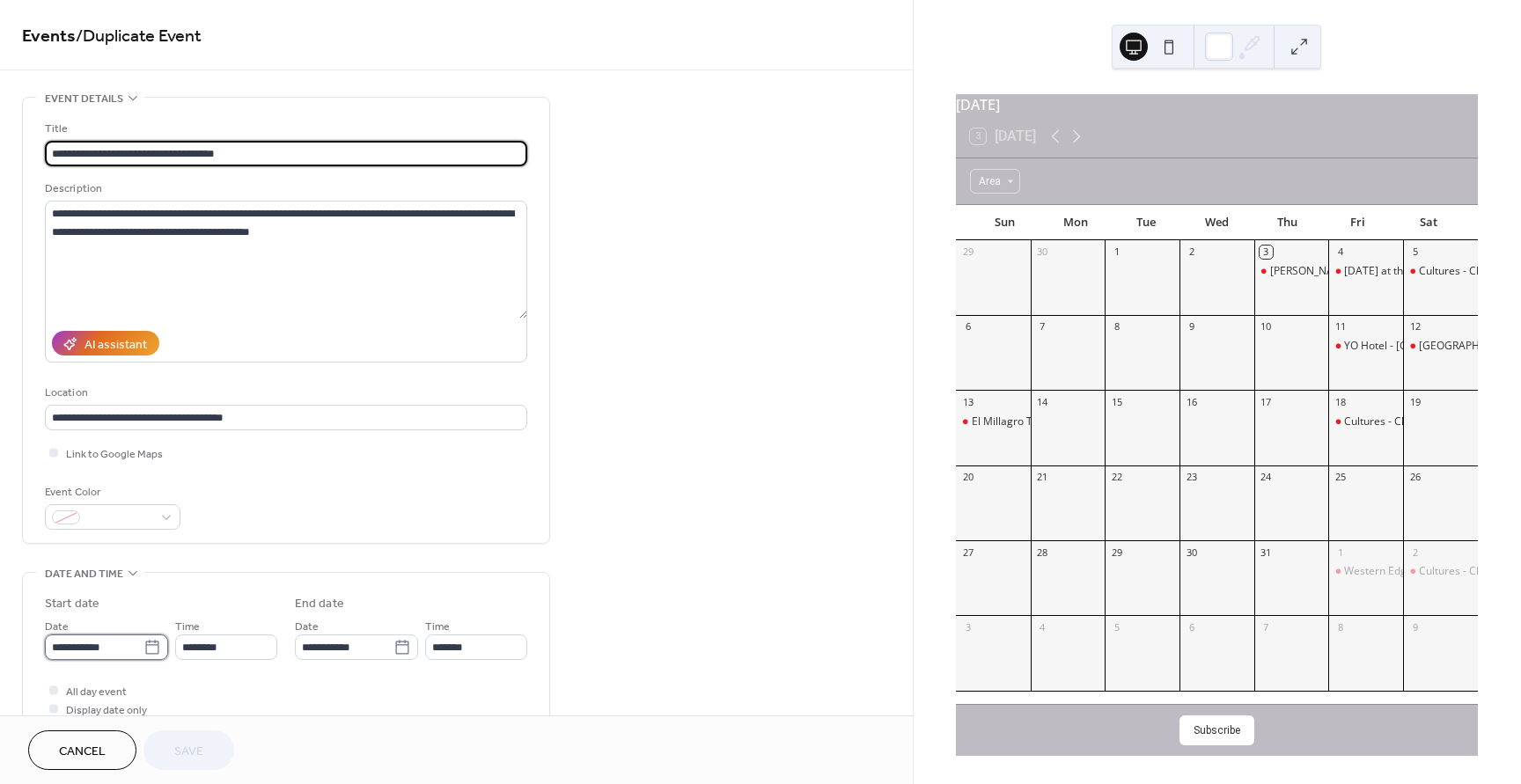 click on "**********" at bounding box center (94, 647) 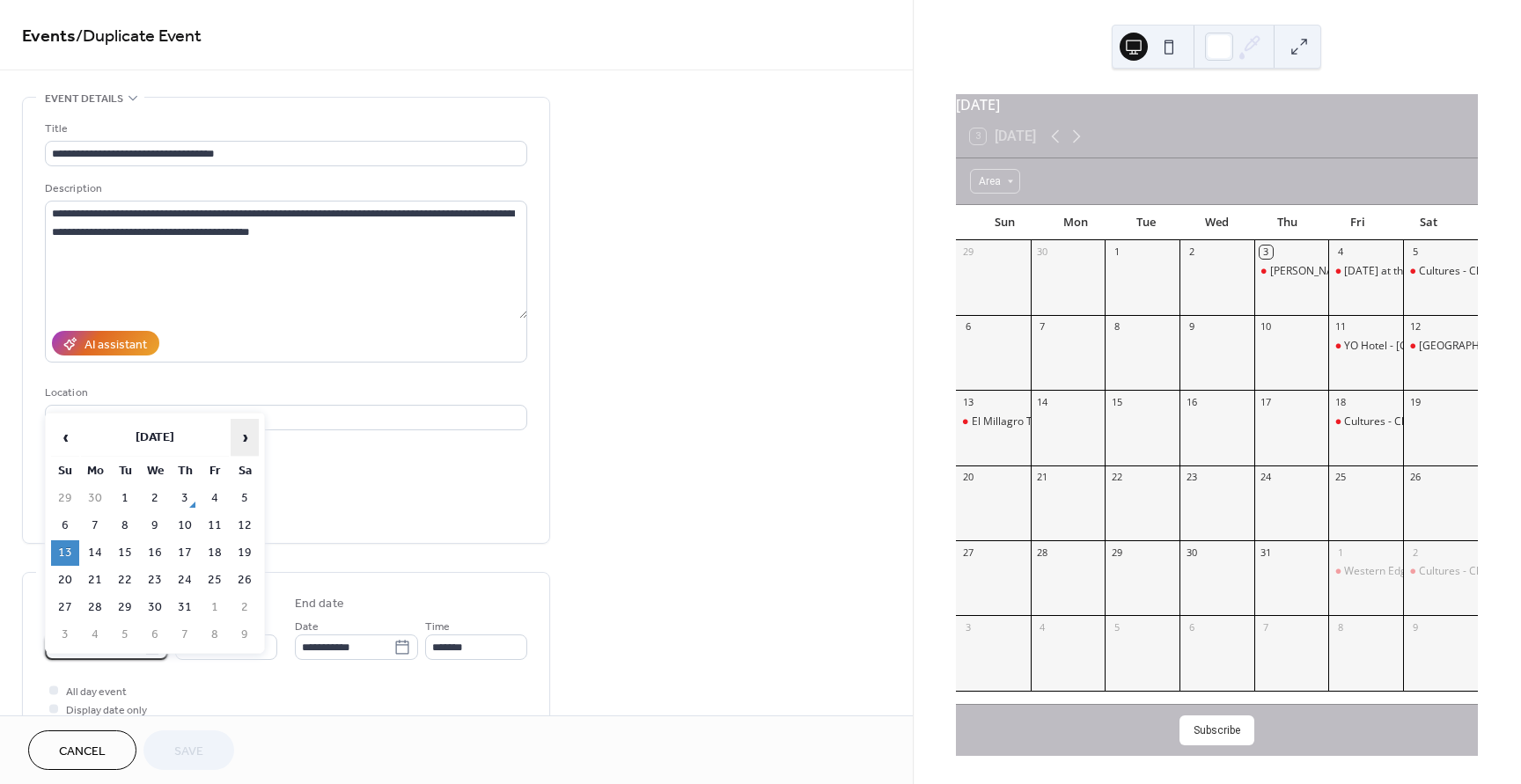 click on "›" at bounding box center (245, 437) 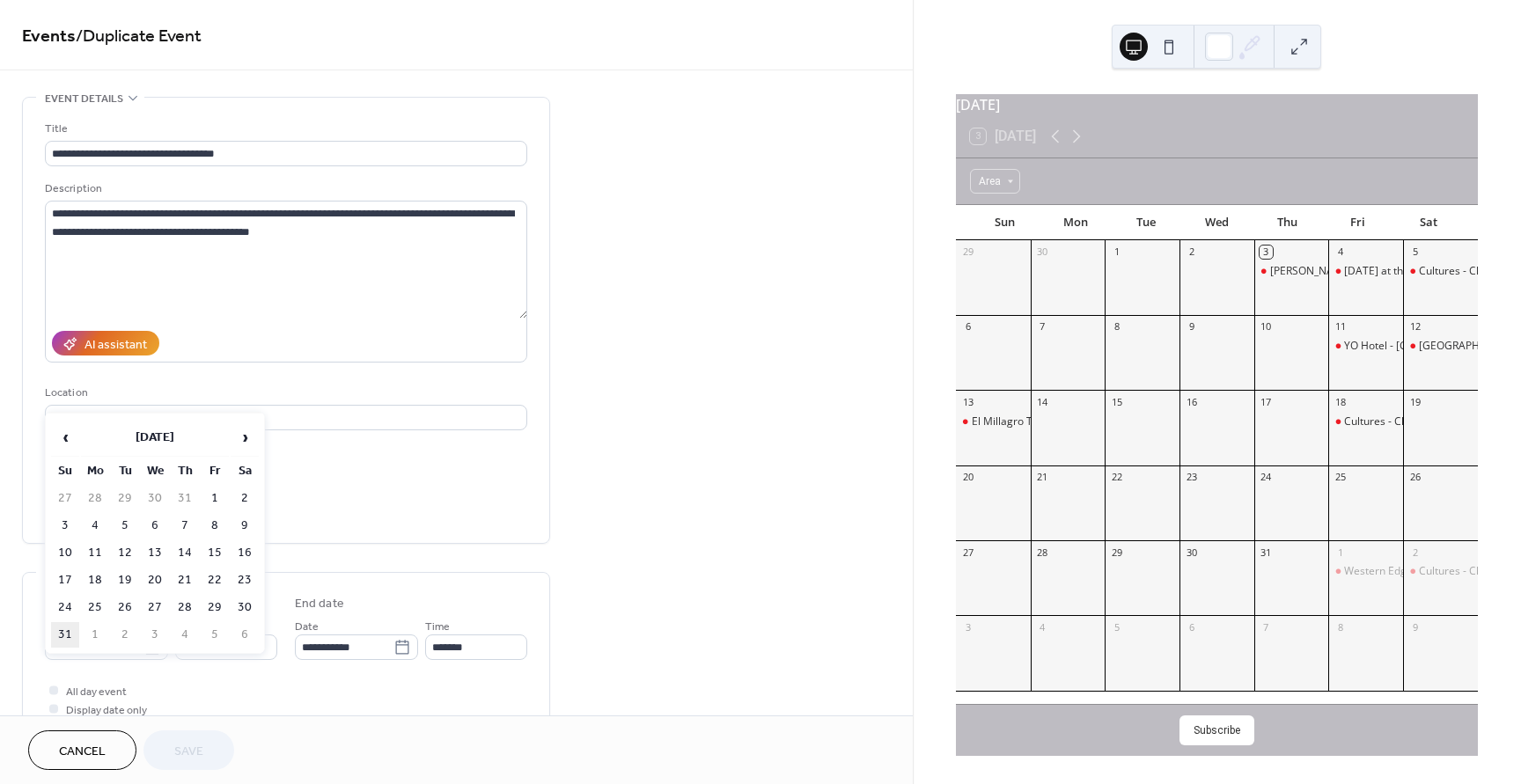 click on "31" at bounding box center (65, 634) 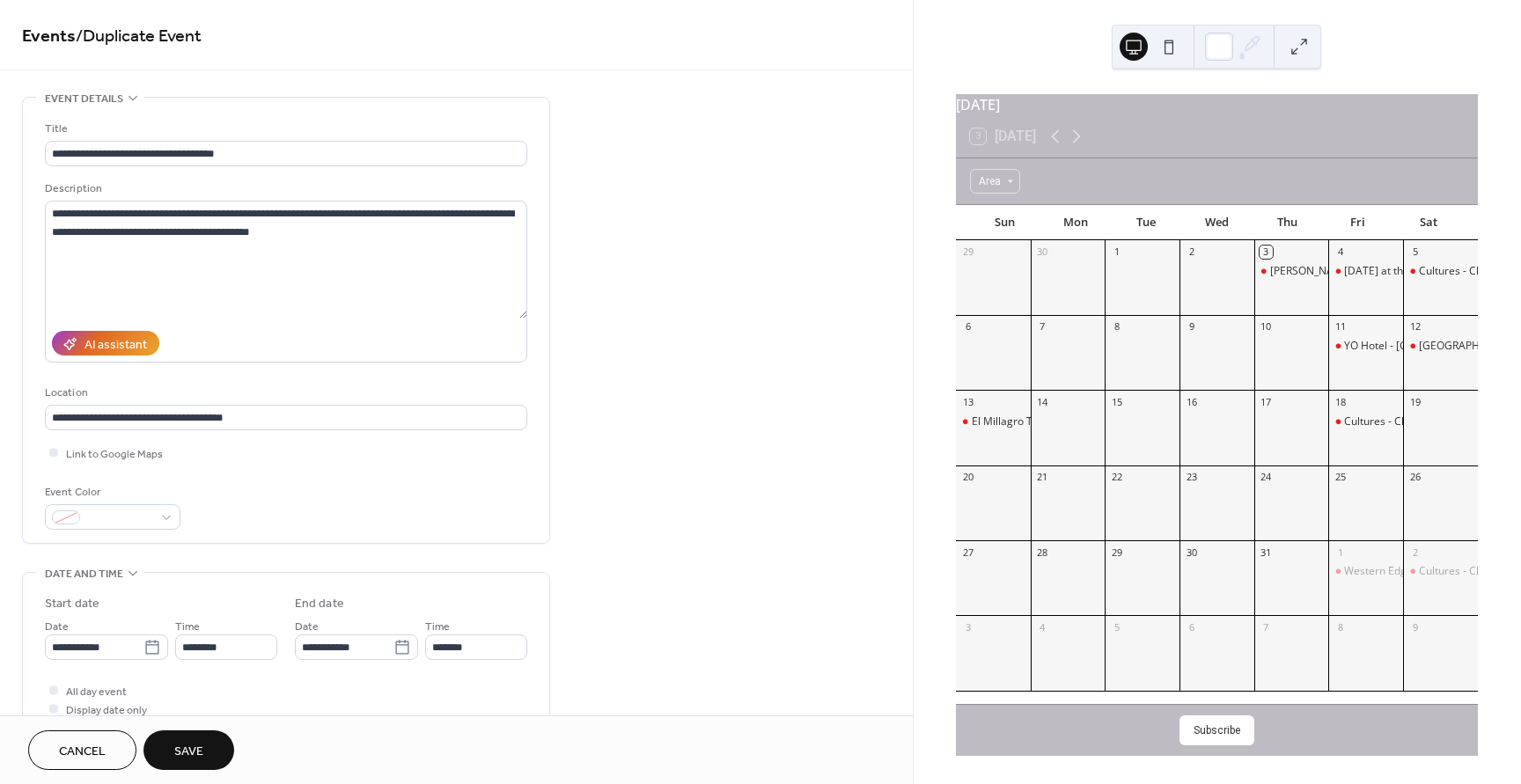type on "**********" 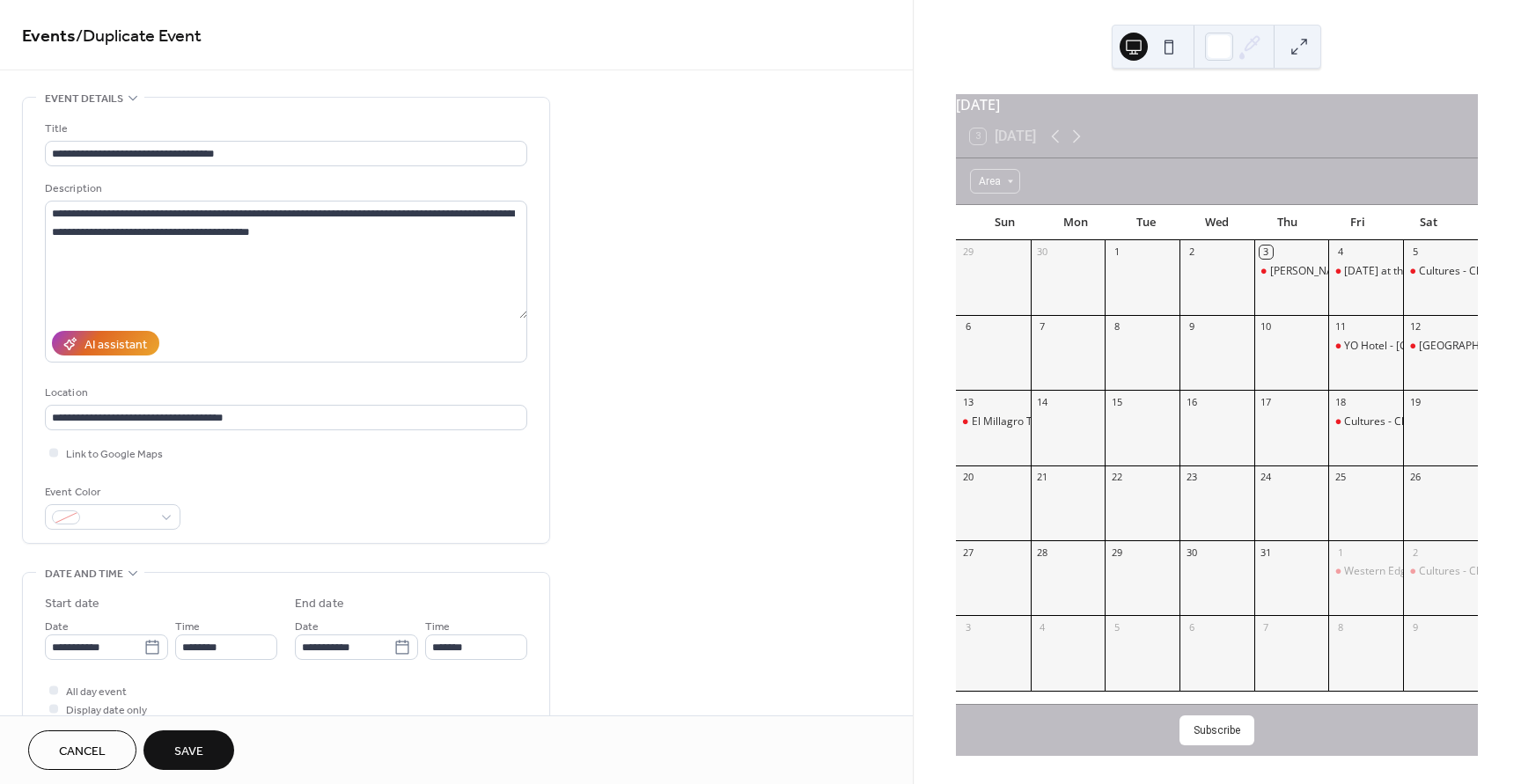 click on "Save" at bounding box center [188, 751] 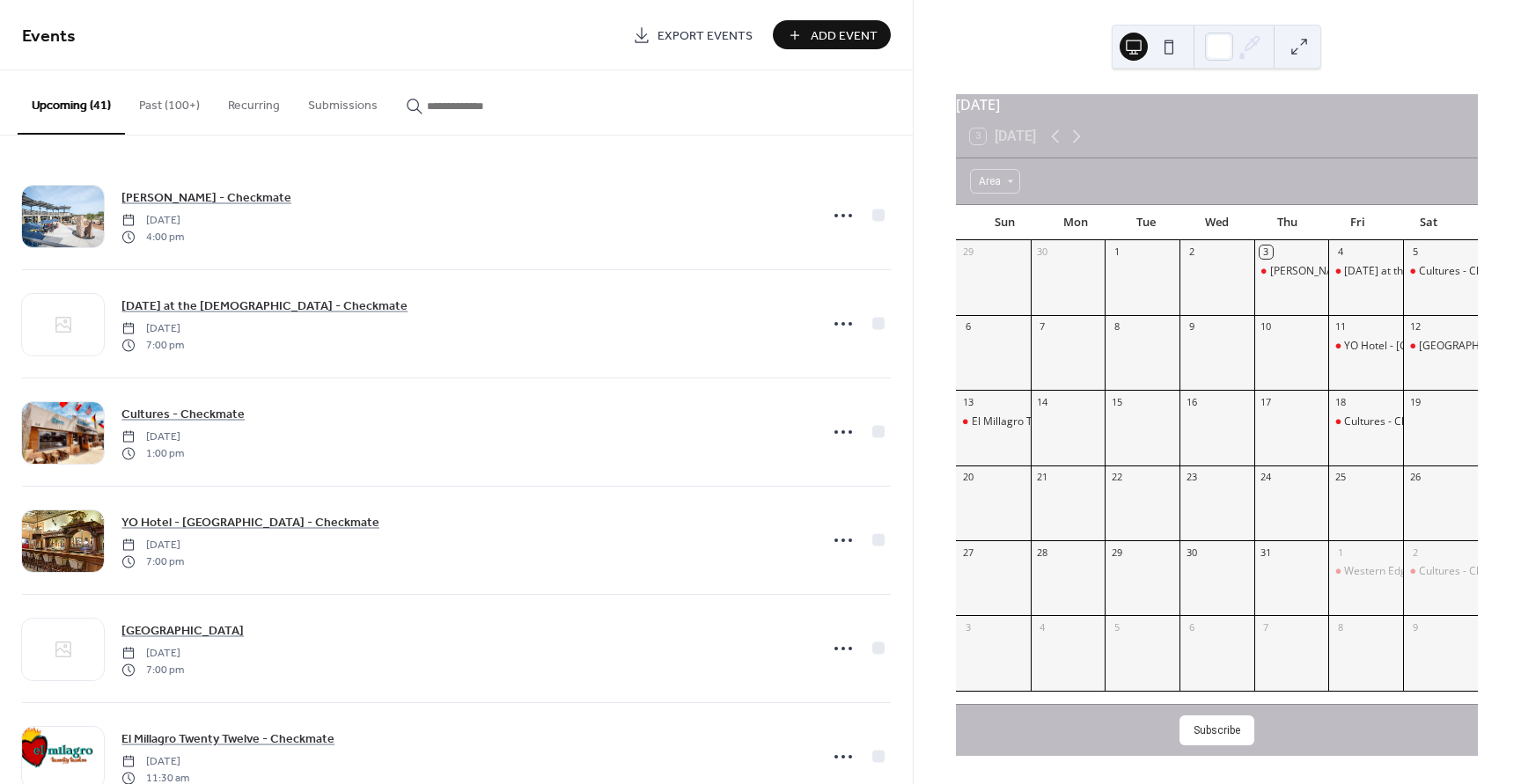 scroll, scrollTop: 631, scrollLeft: 0, axis: vertical 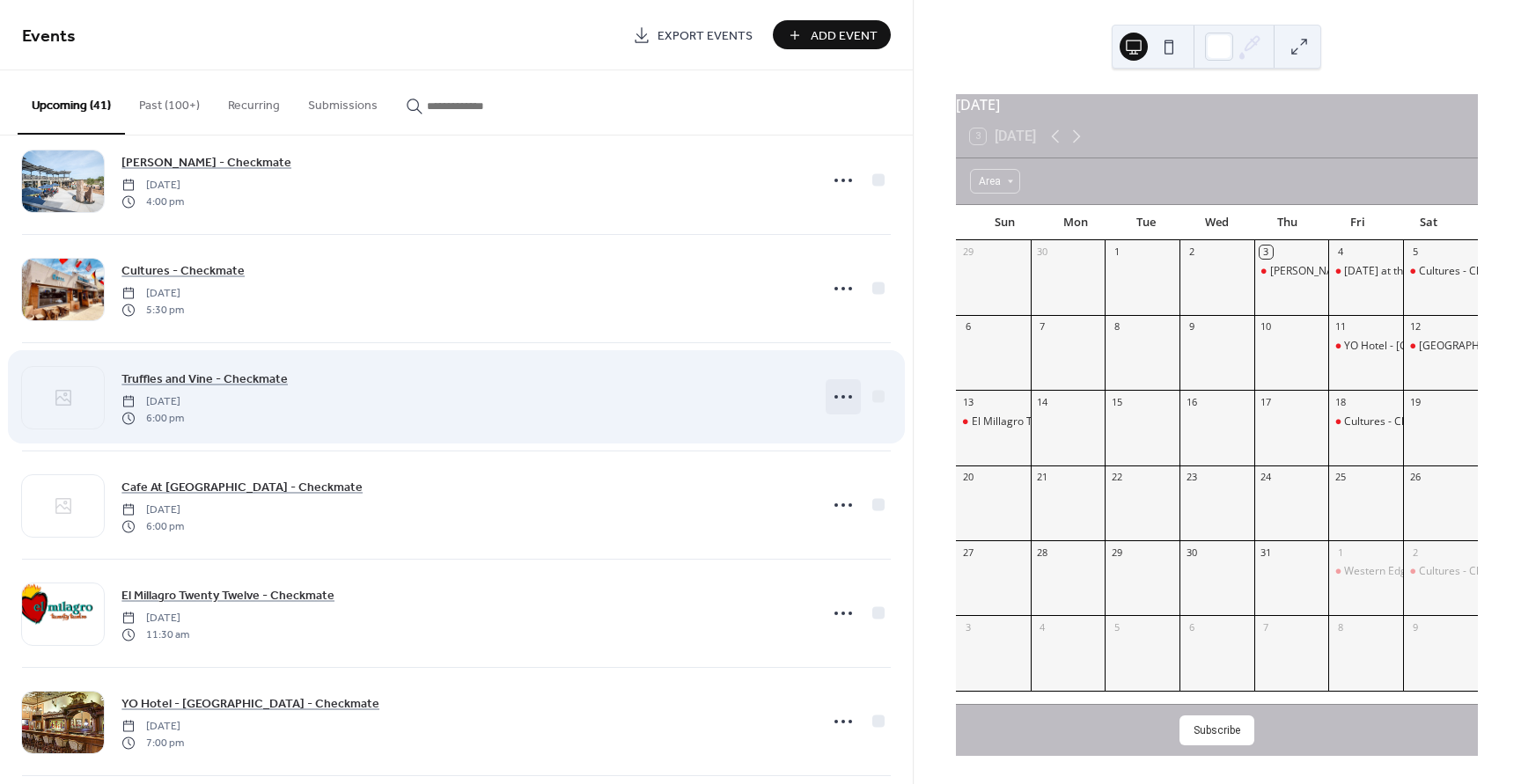 click 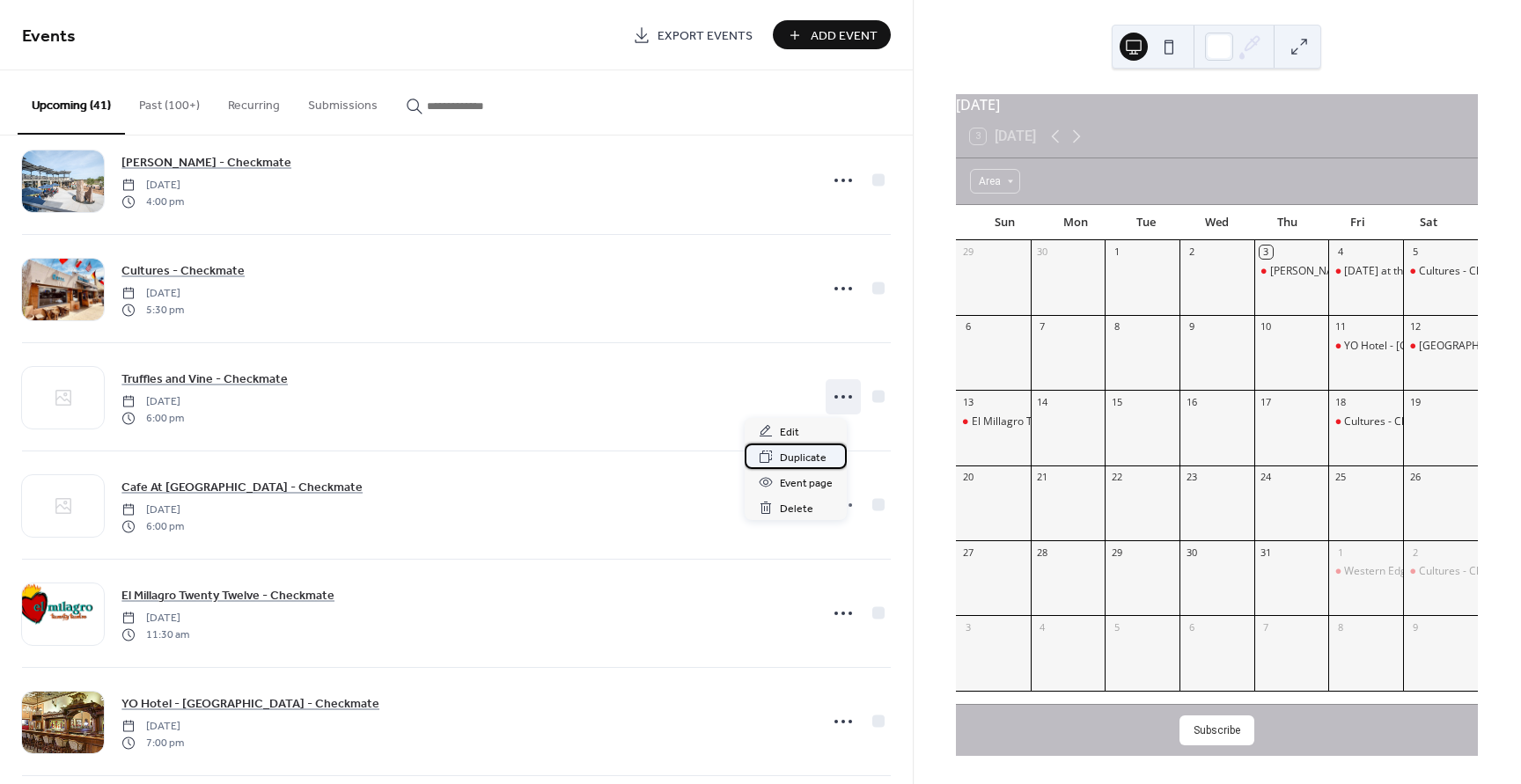 click on "Duplicate" at bounding box center [803, 458] 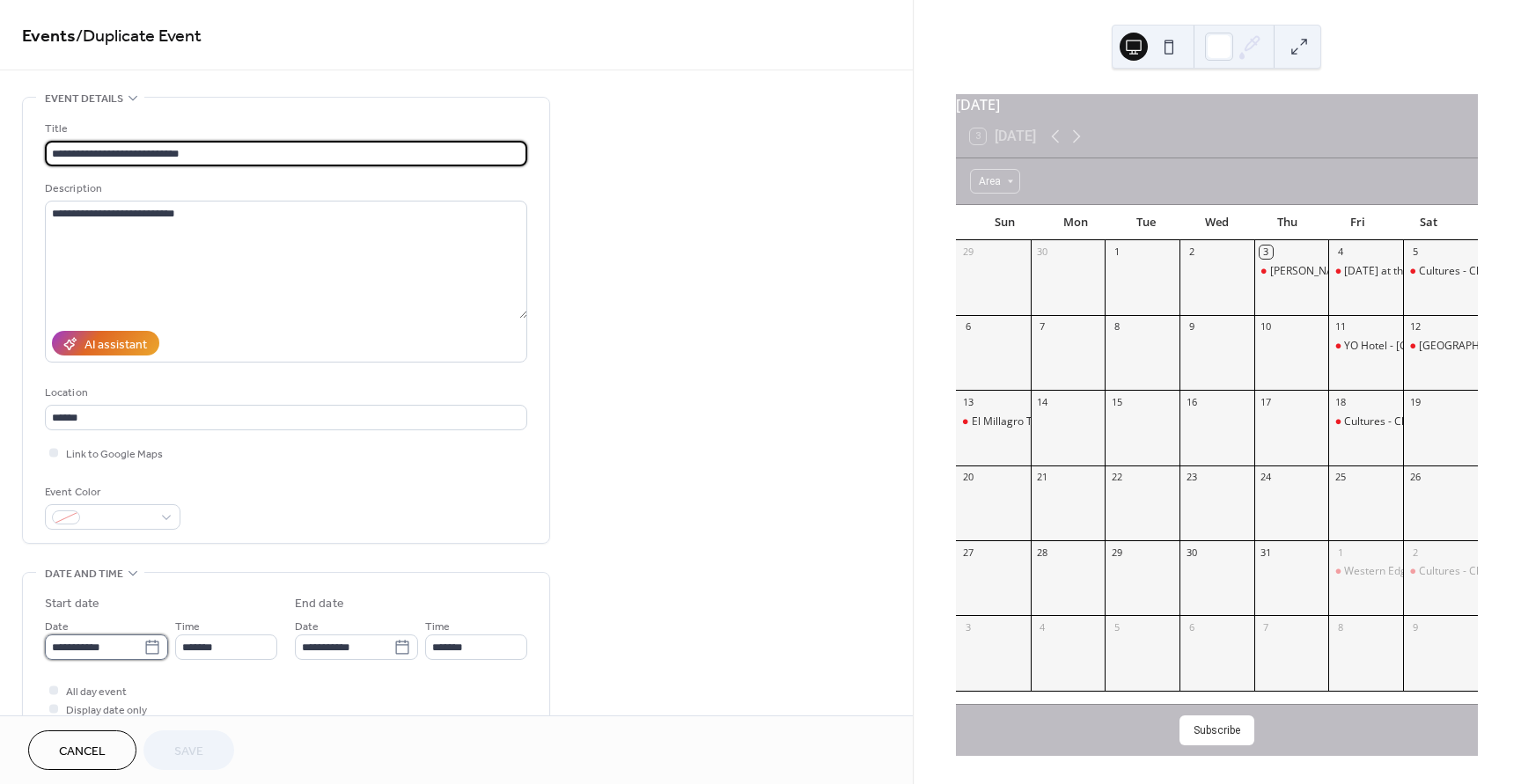 click on "**********" at bounding box center (94, 647) 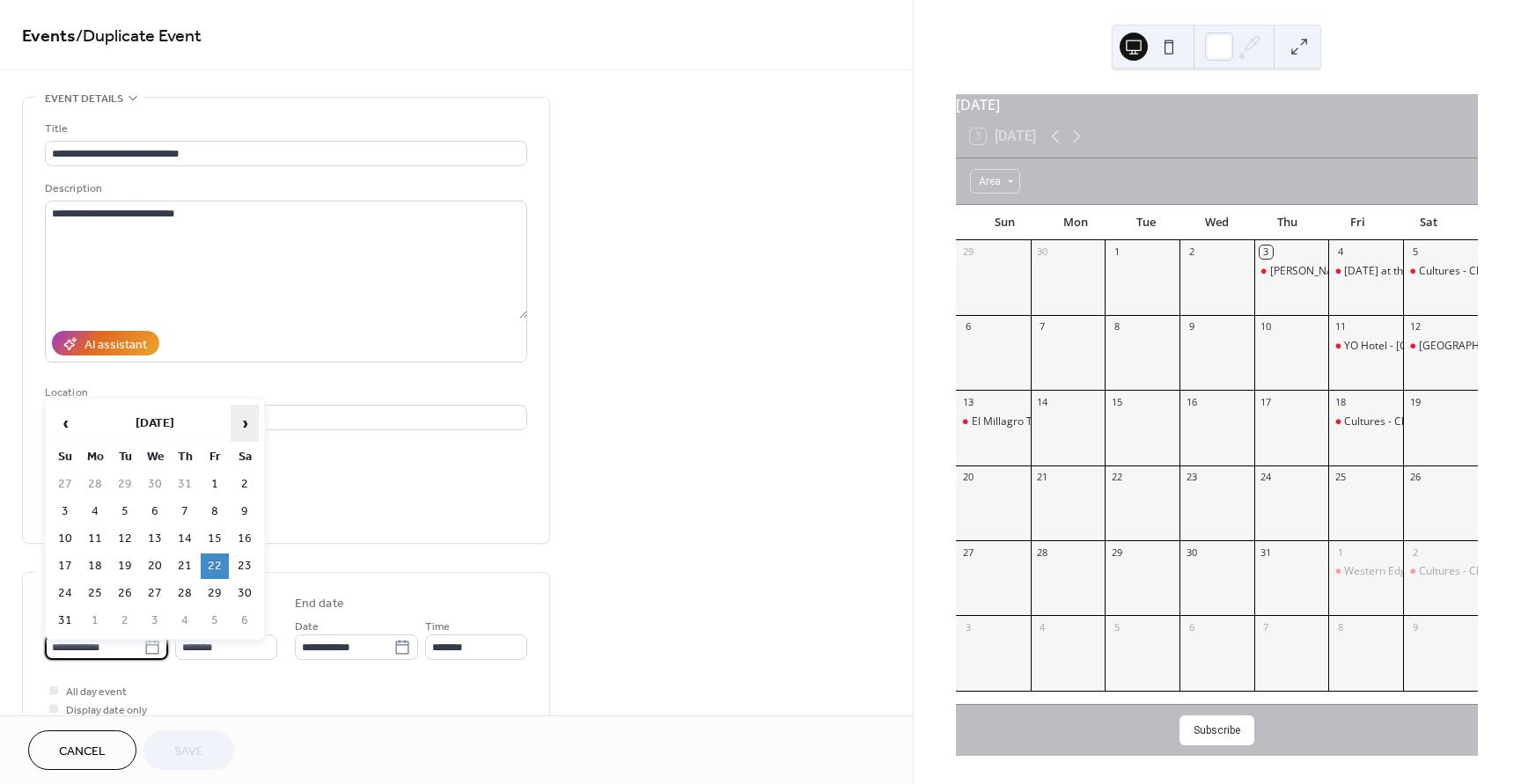 click on "›" at bounding box center [245, 423] 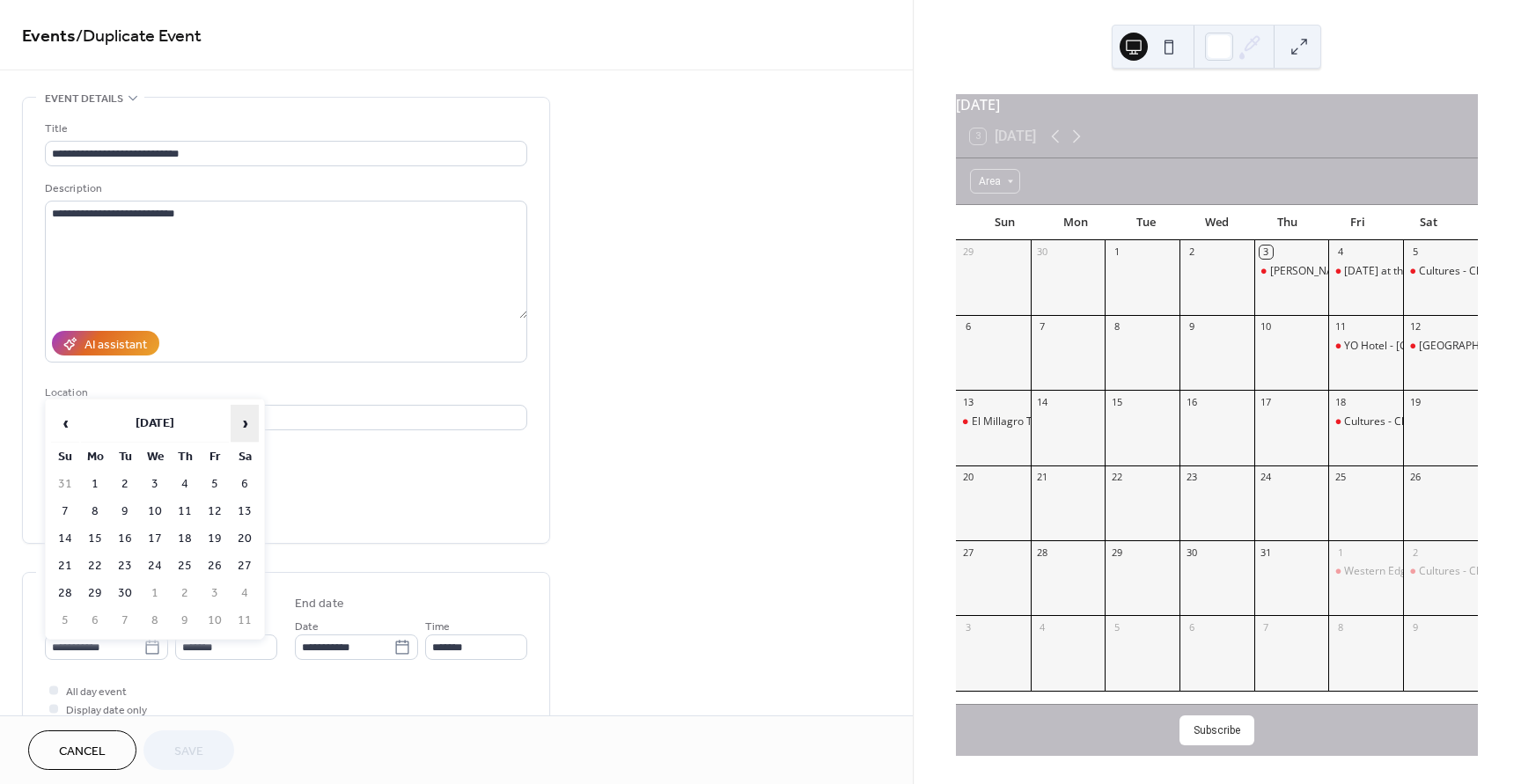 click on "›" at bounding box center (245, 423) 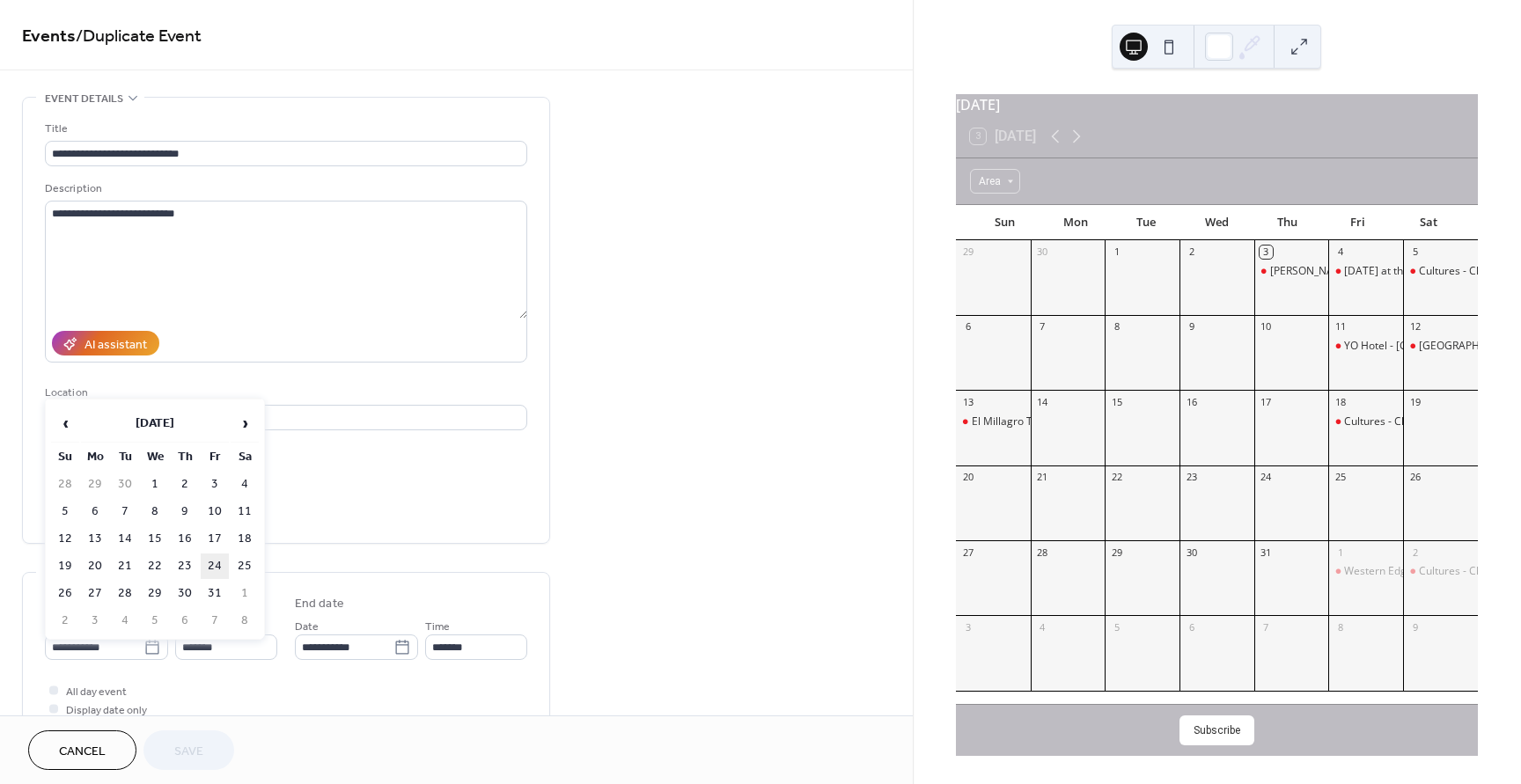 click on "24" at bounding box center [215, 566] 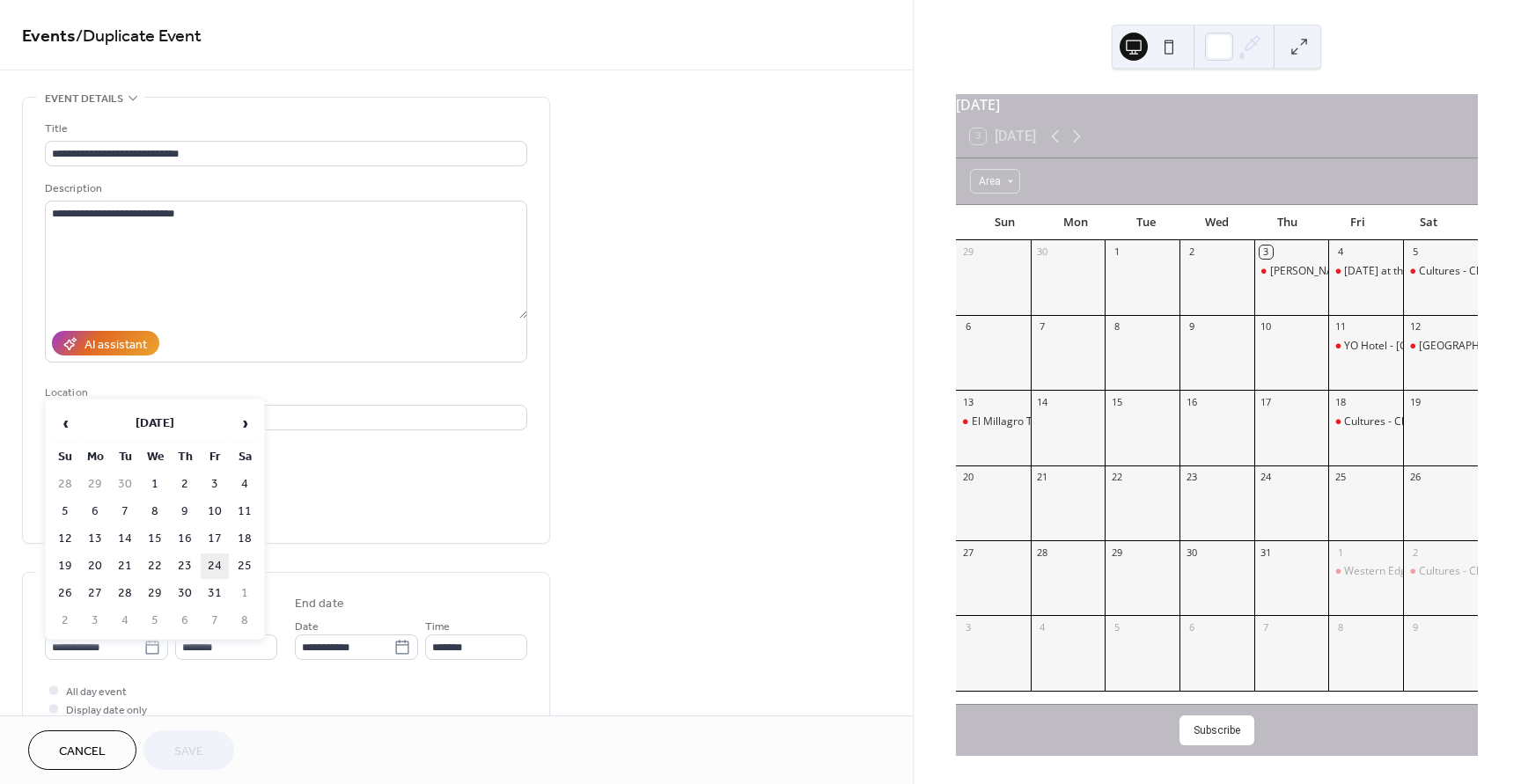 type on "**********" 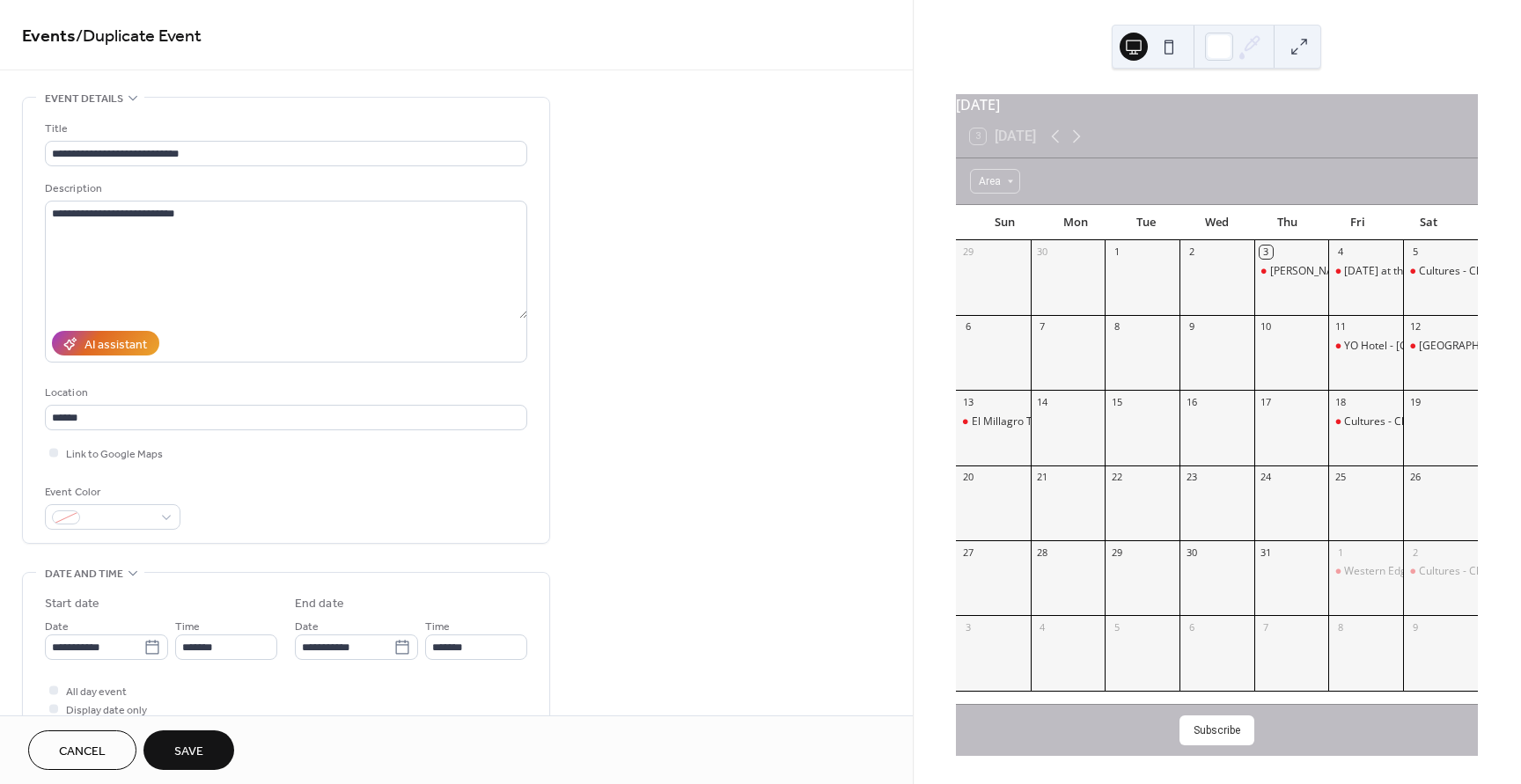 click on "Save" at bounding box center [188, 751] 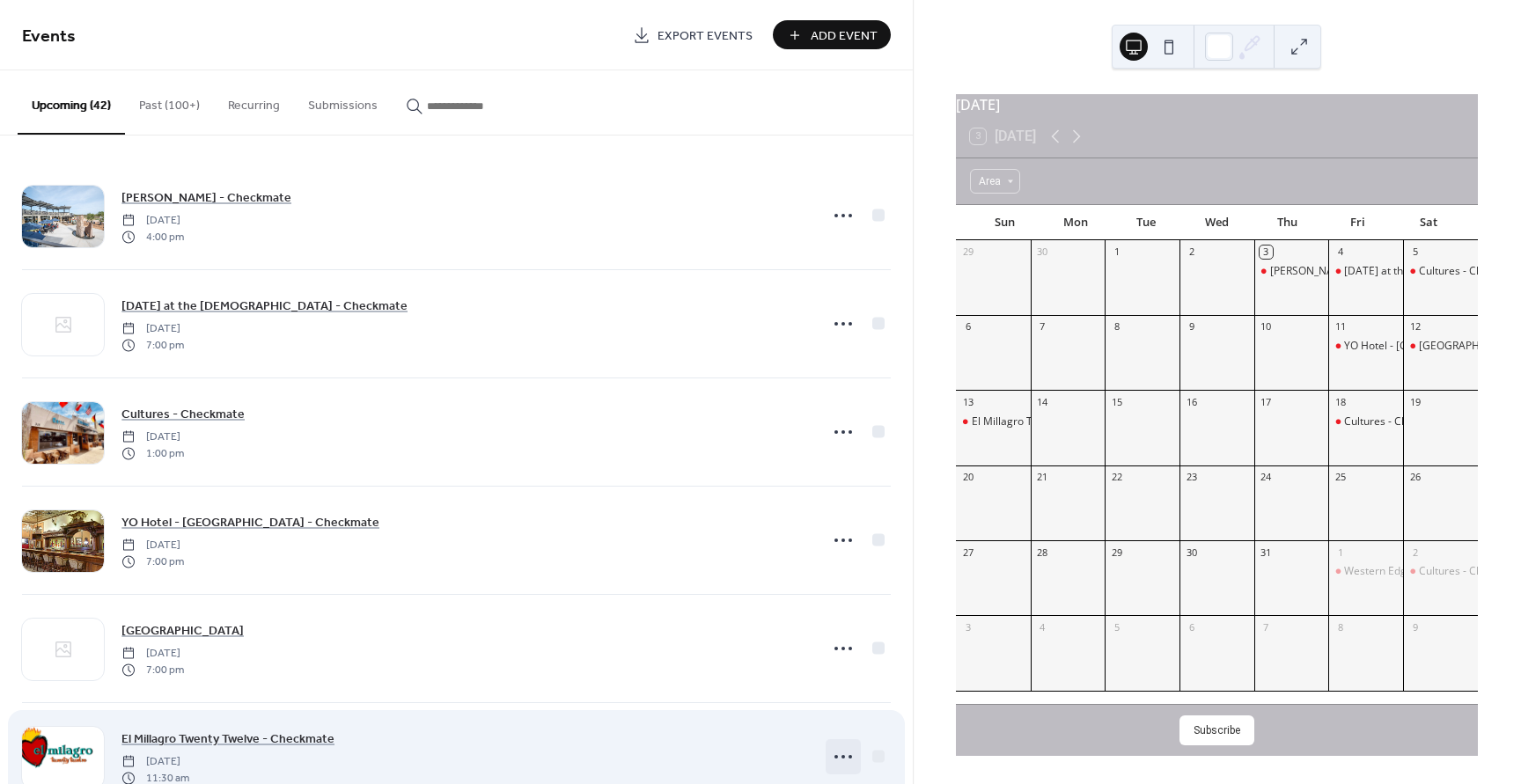 click 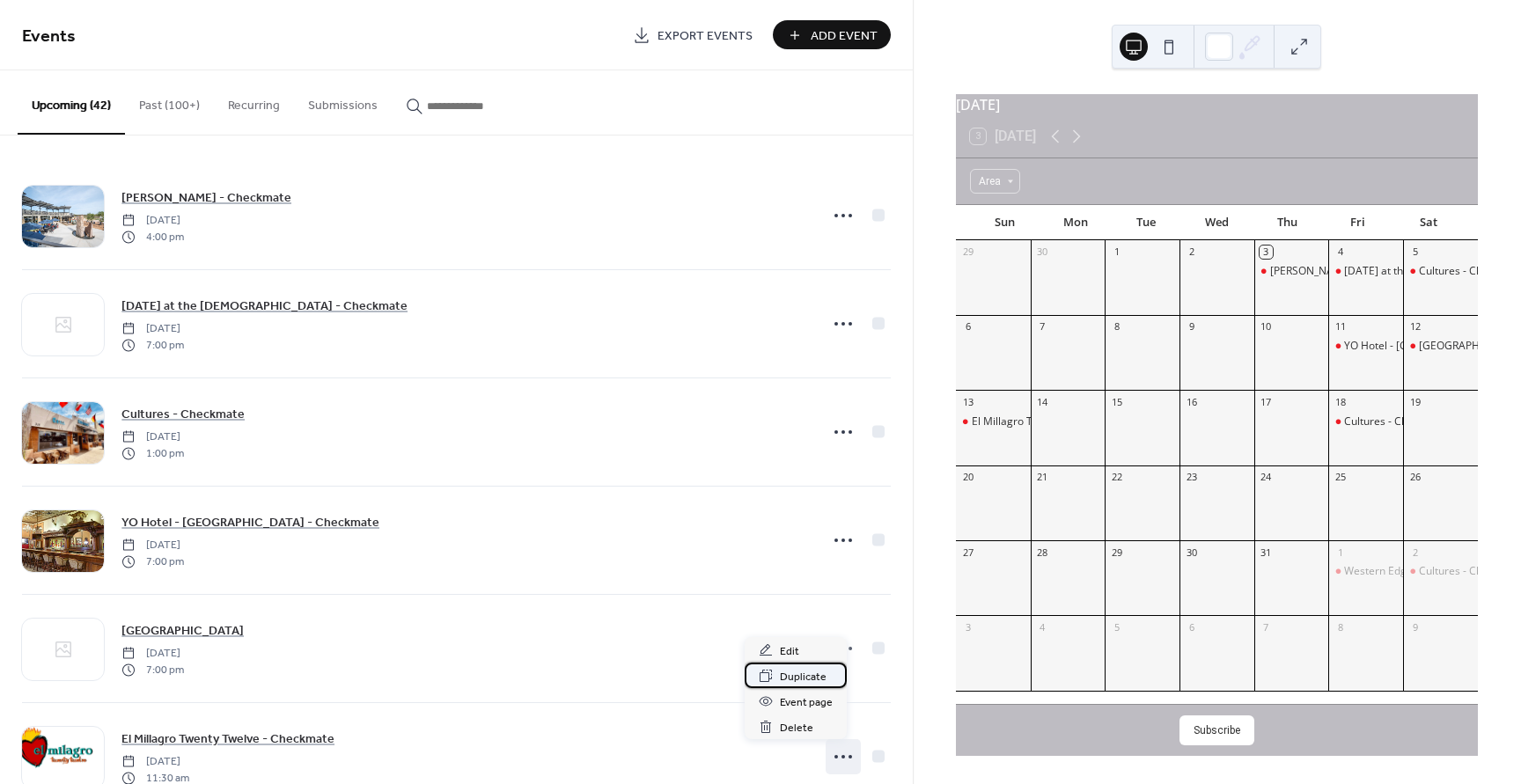 click on "Duplicate" at bounding box center [803, 677] 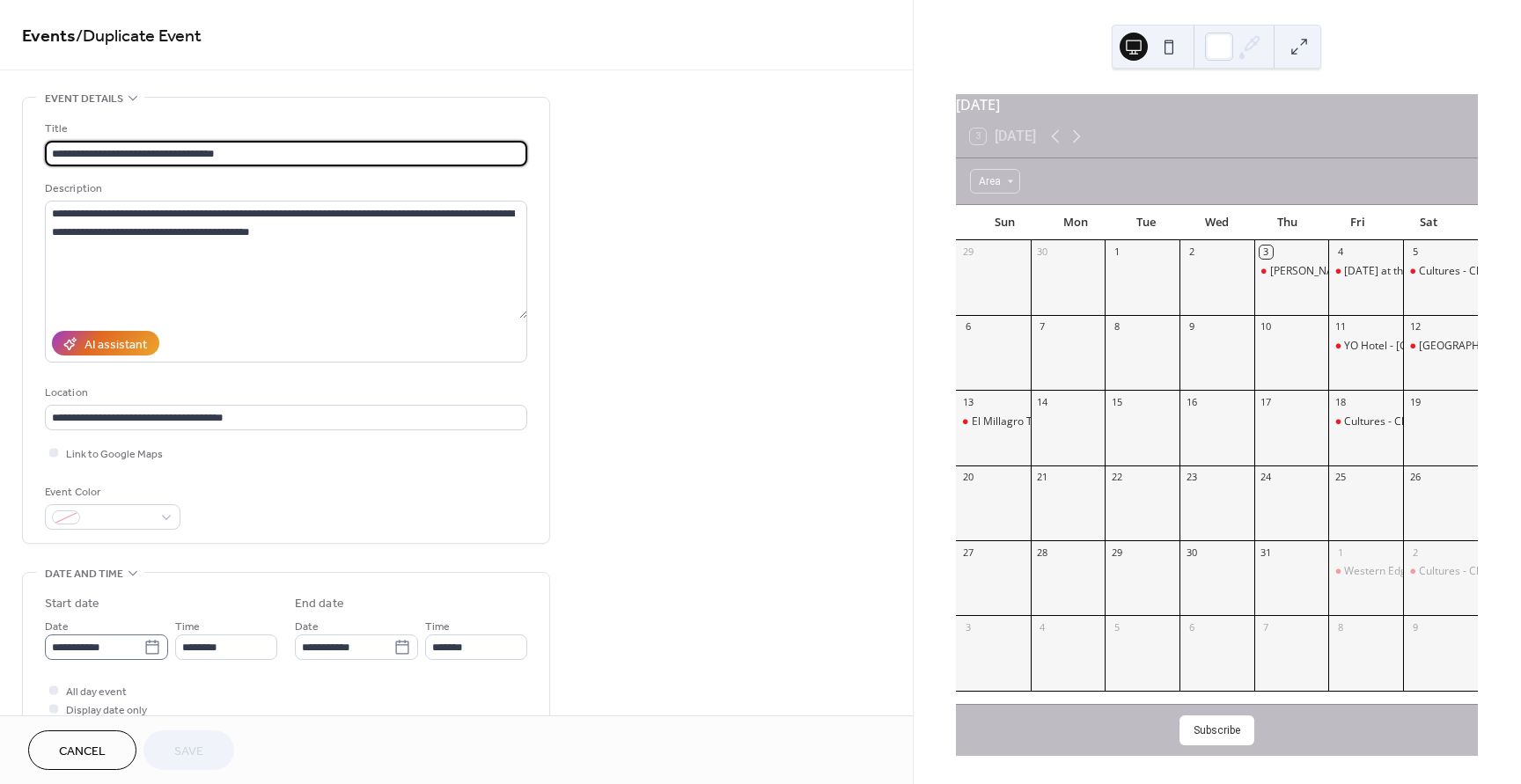 click 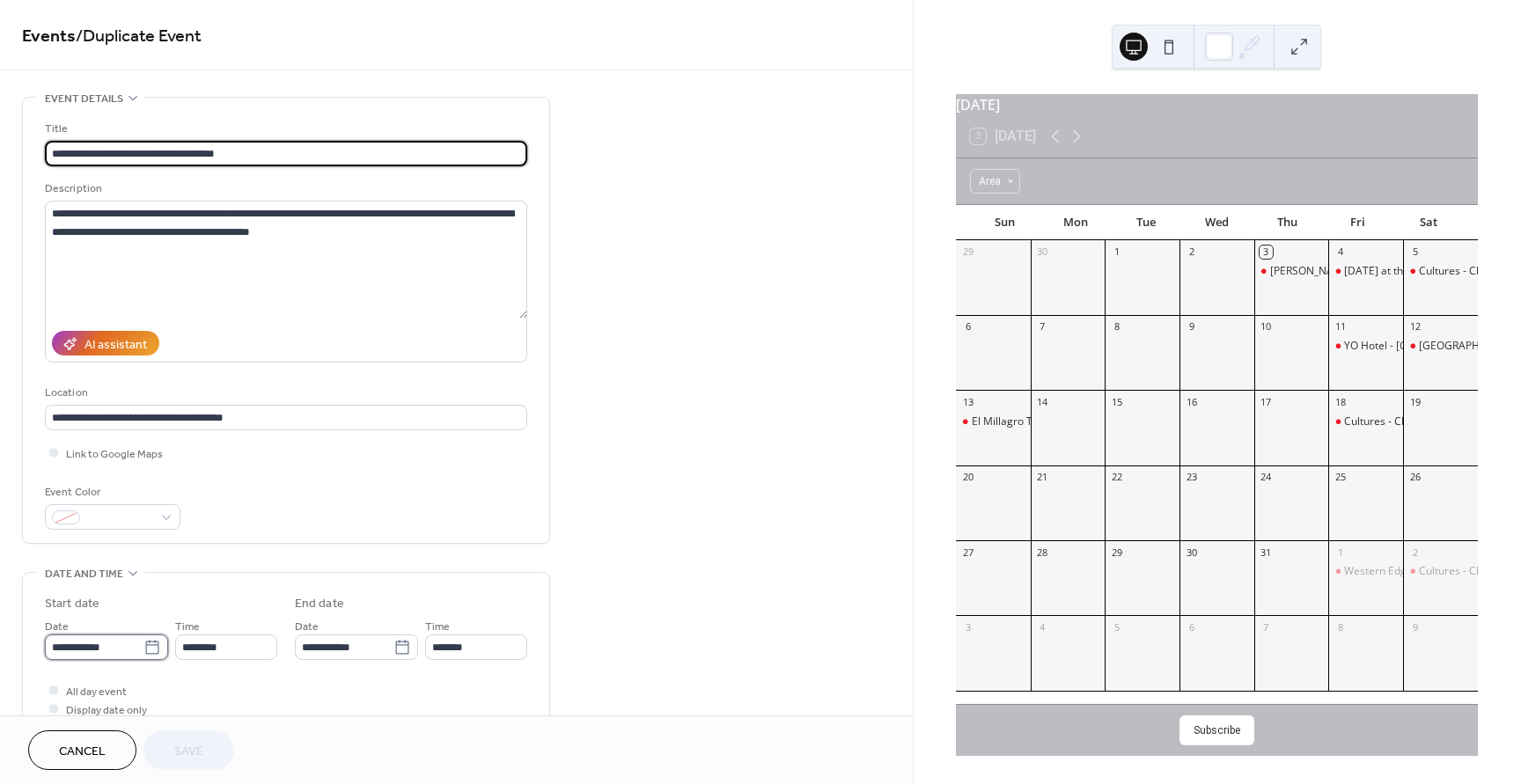 click on "**********" at bounding box center (94, 647) 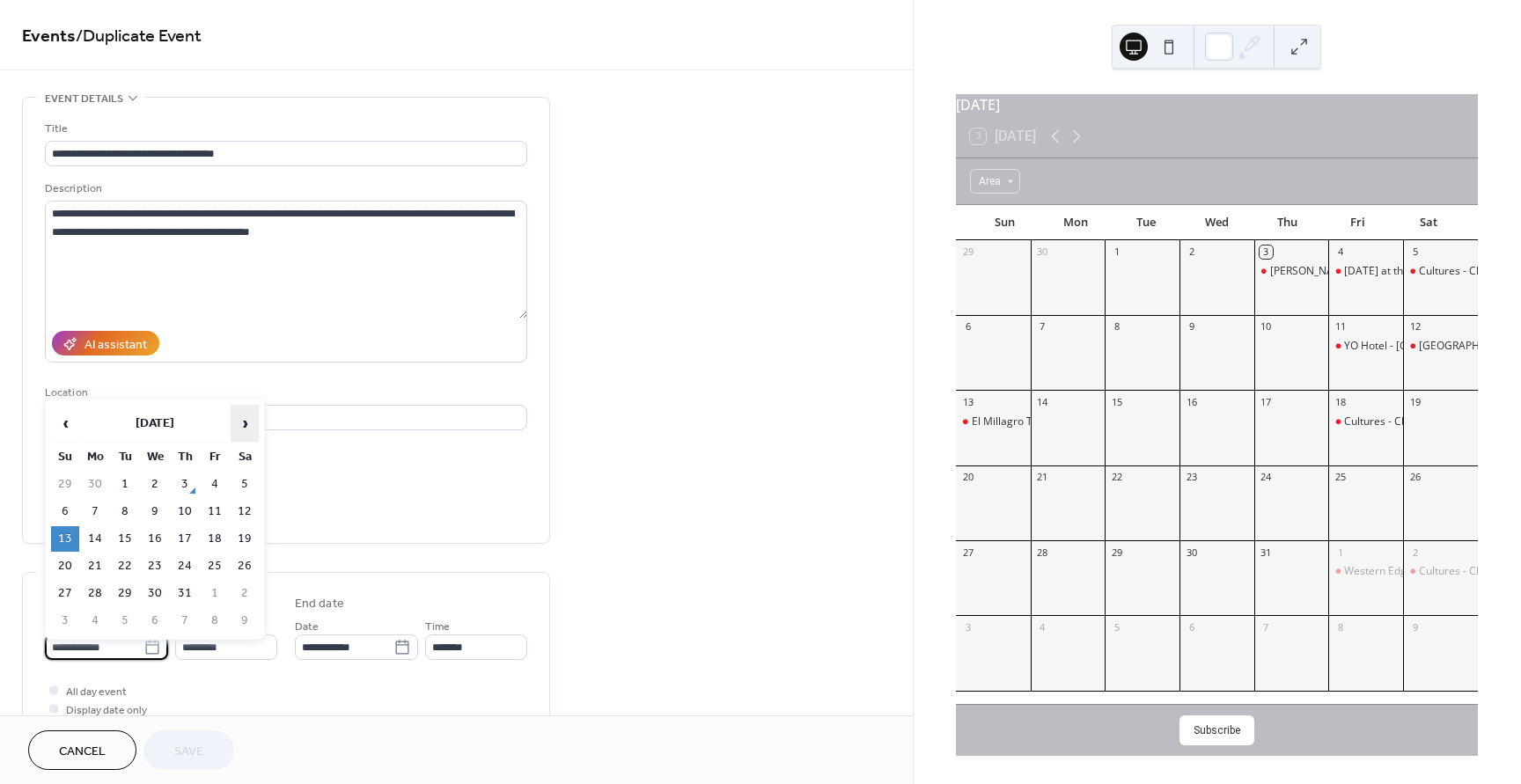 click on "›" at bounding box center (245, 423) 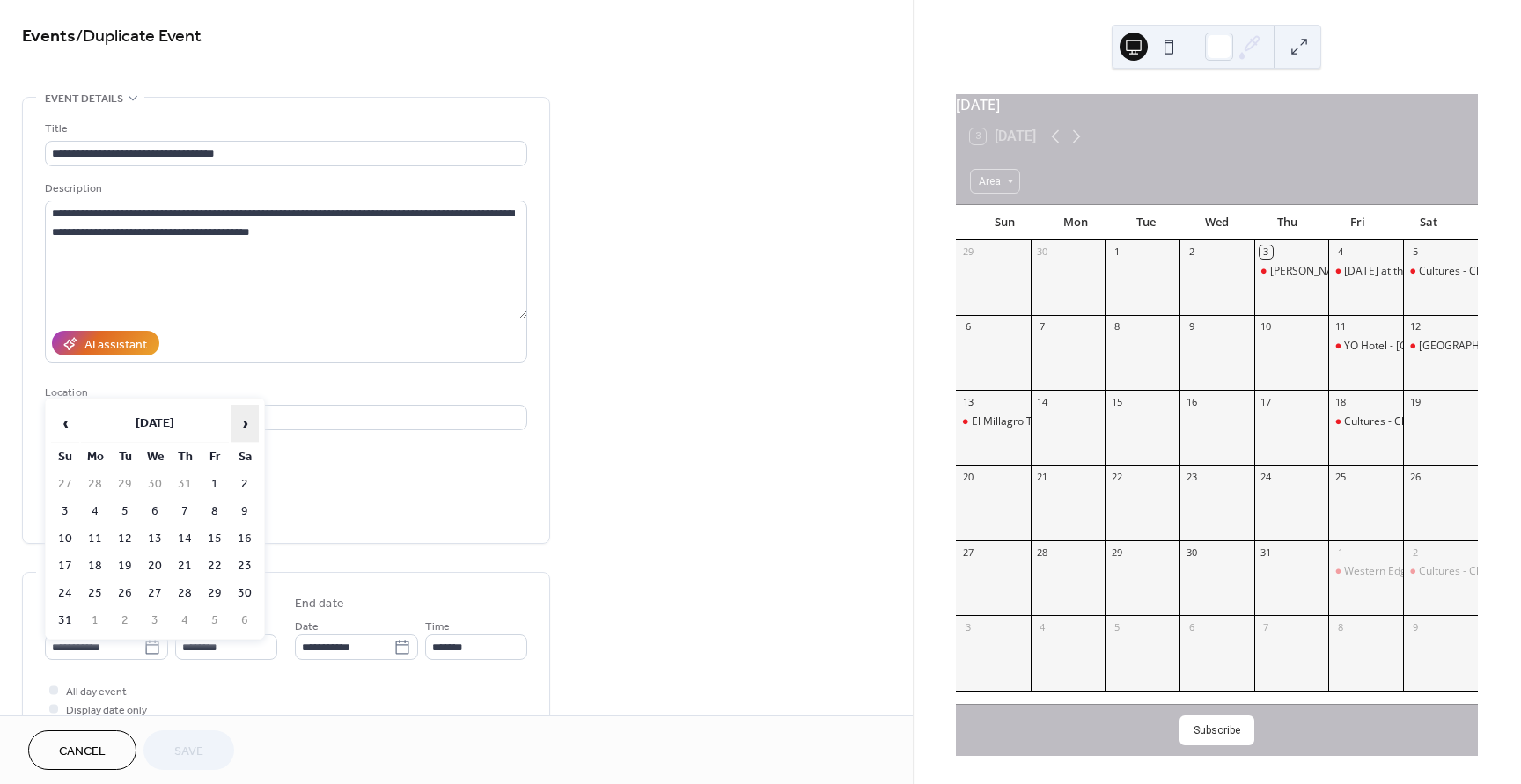 click on "›" at bounding box center (245, 423) 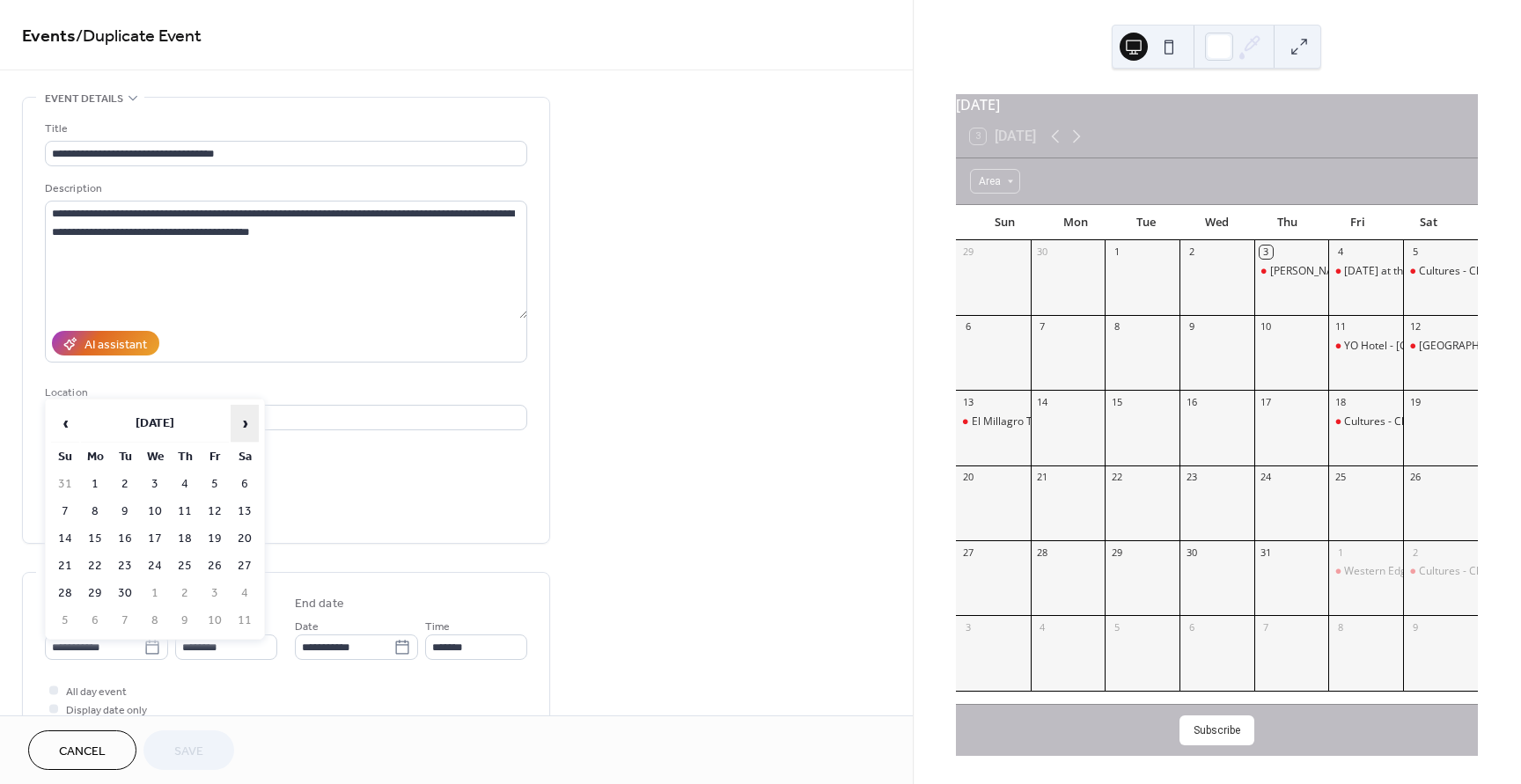click on "›" at bounding box center [245, 423] 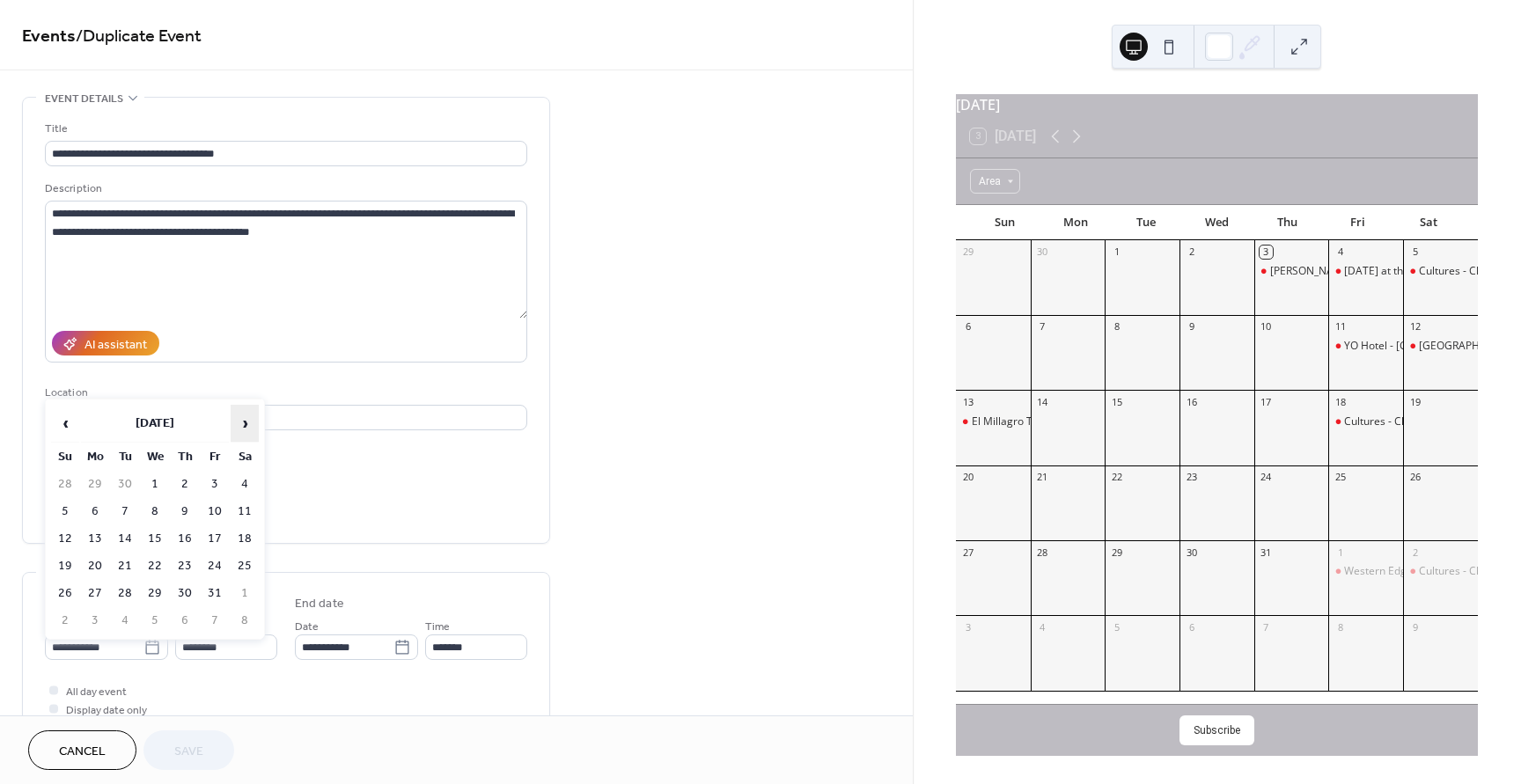 click on "›" at bounding box center [245, 423] 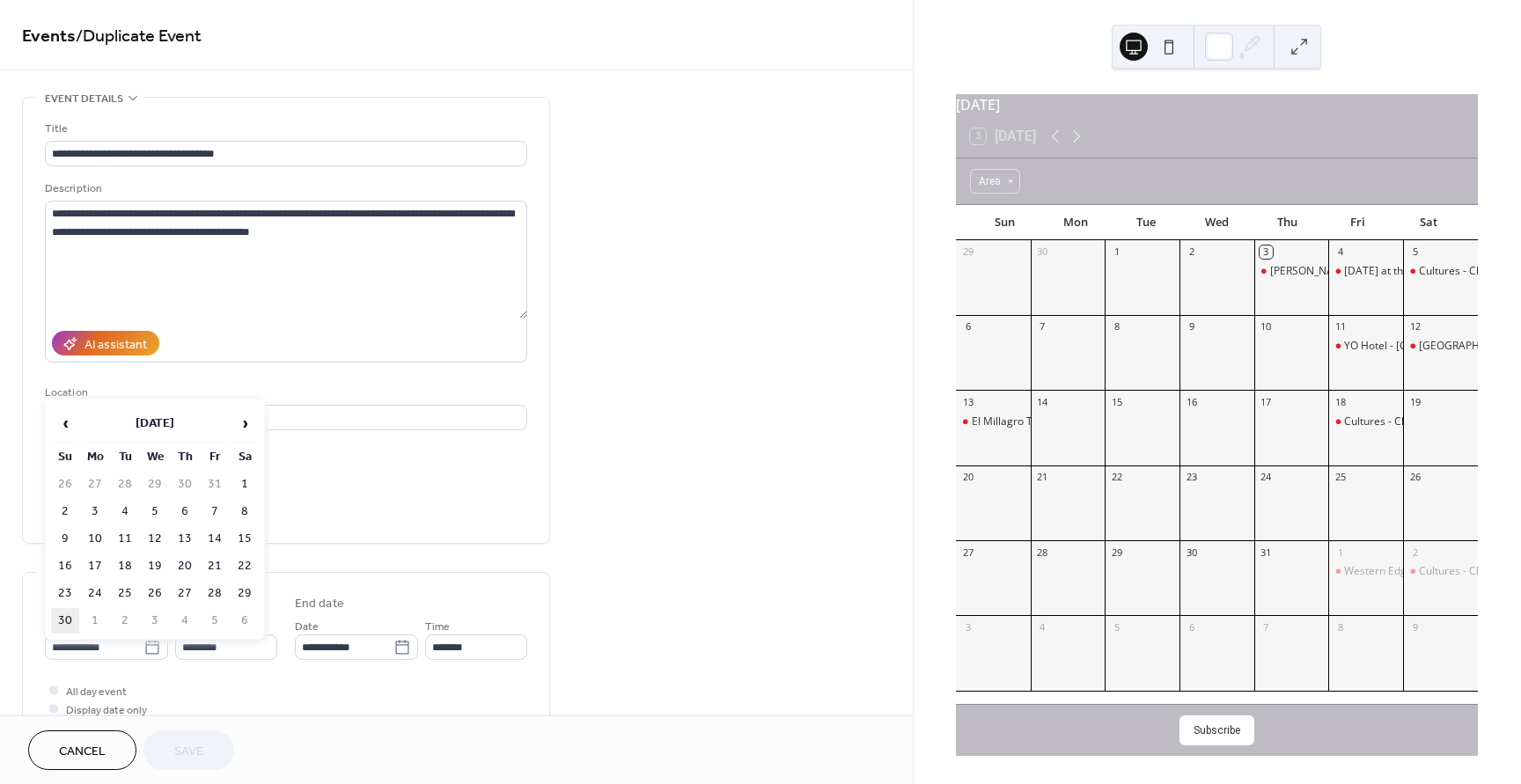 click on "30" at bounding box center [65, 620] 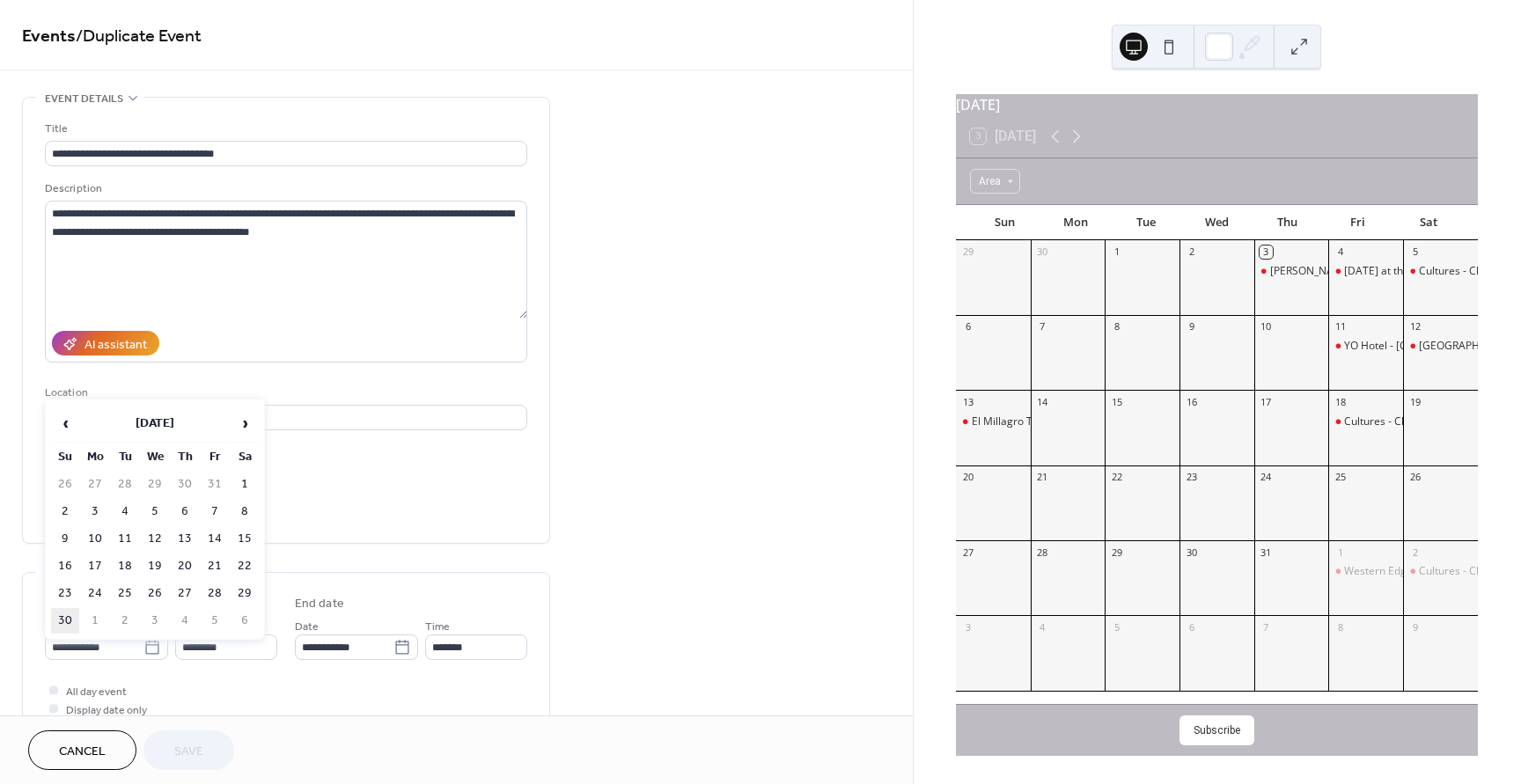 type on "**********" 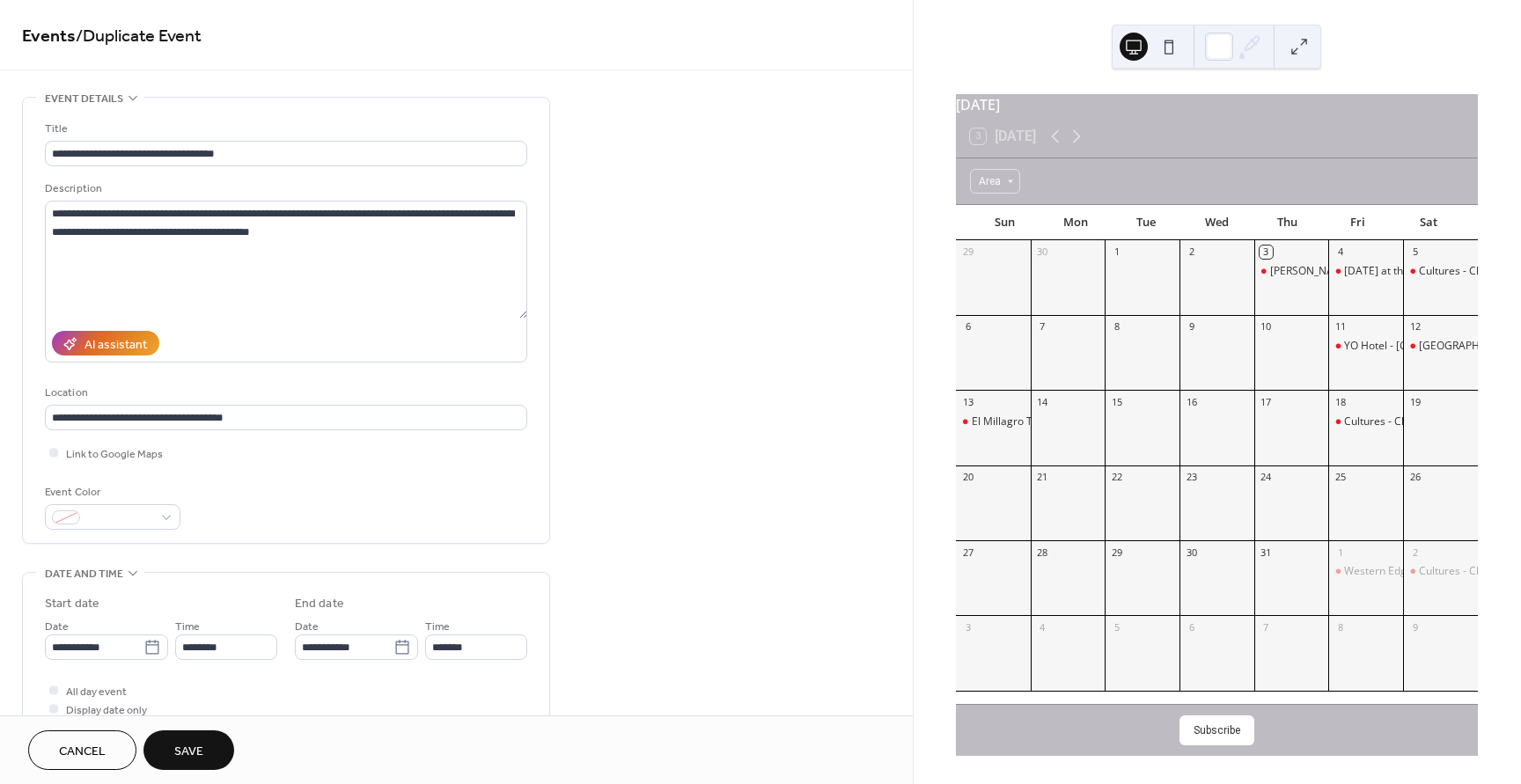 click on "Save" at bounding box center (188, 751) 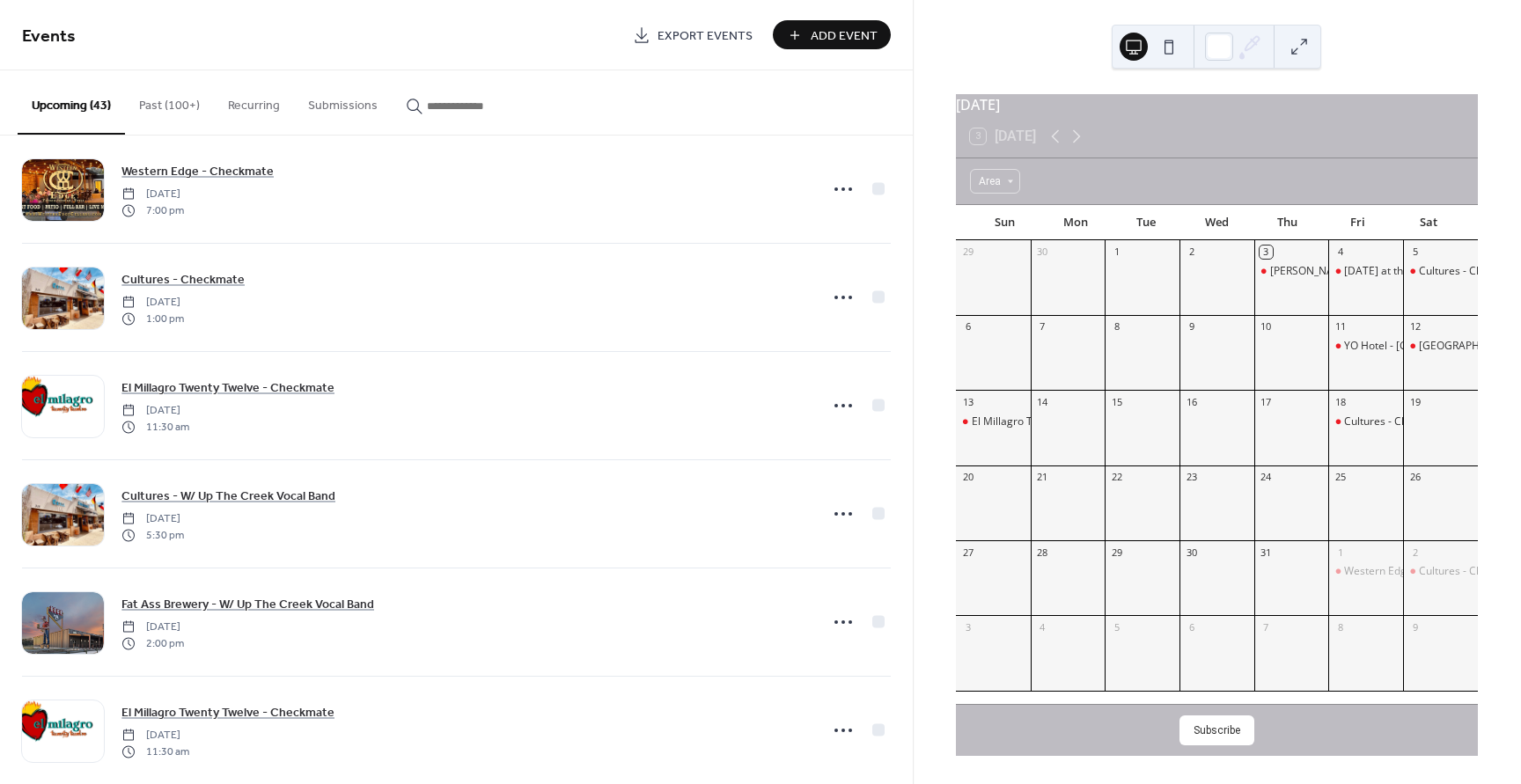 scroll, scrollTop: 4057, scrollLeft: 0, axis: vertical 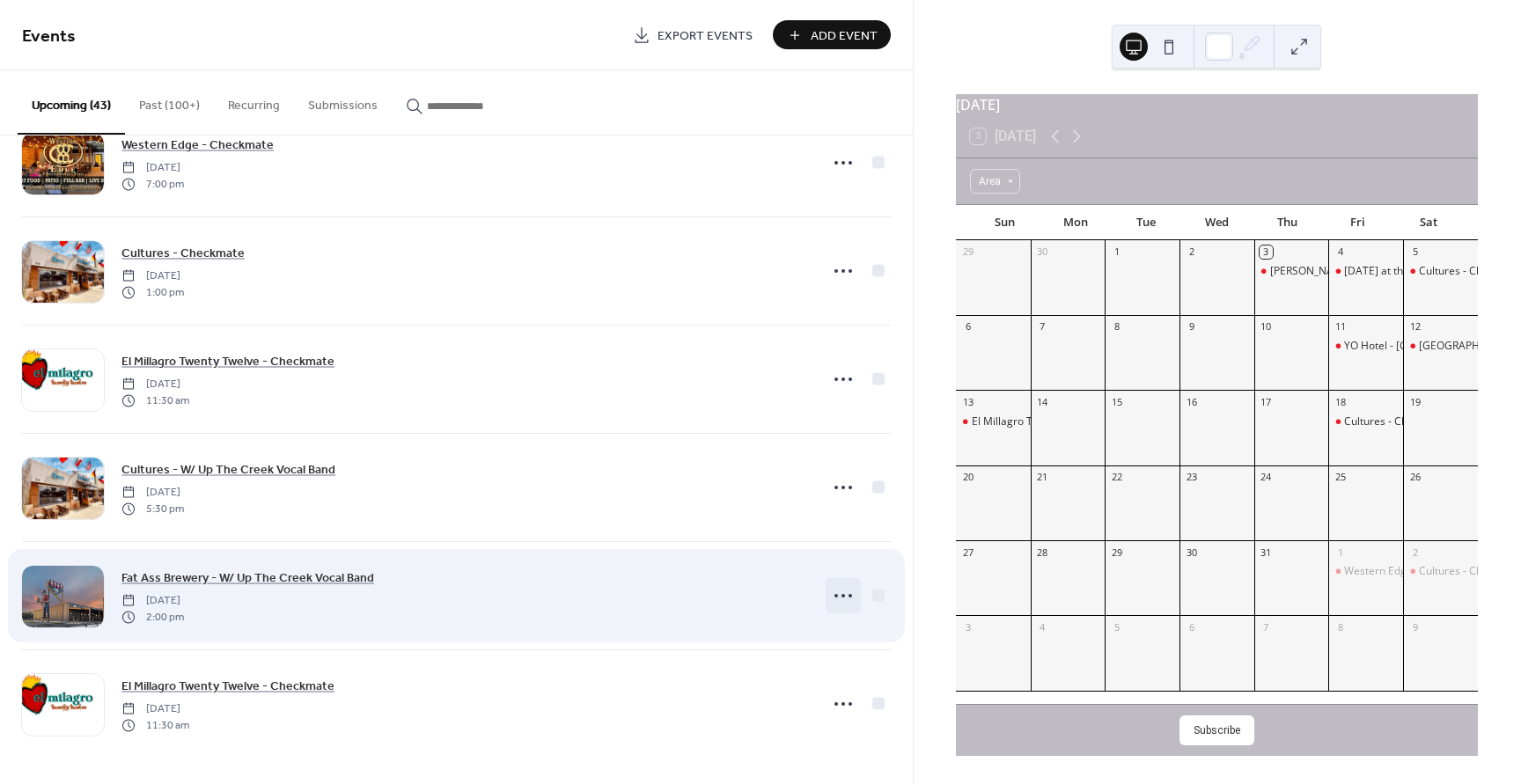 click 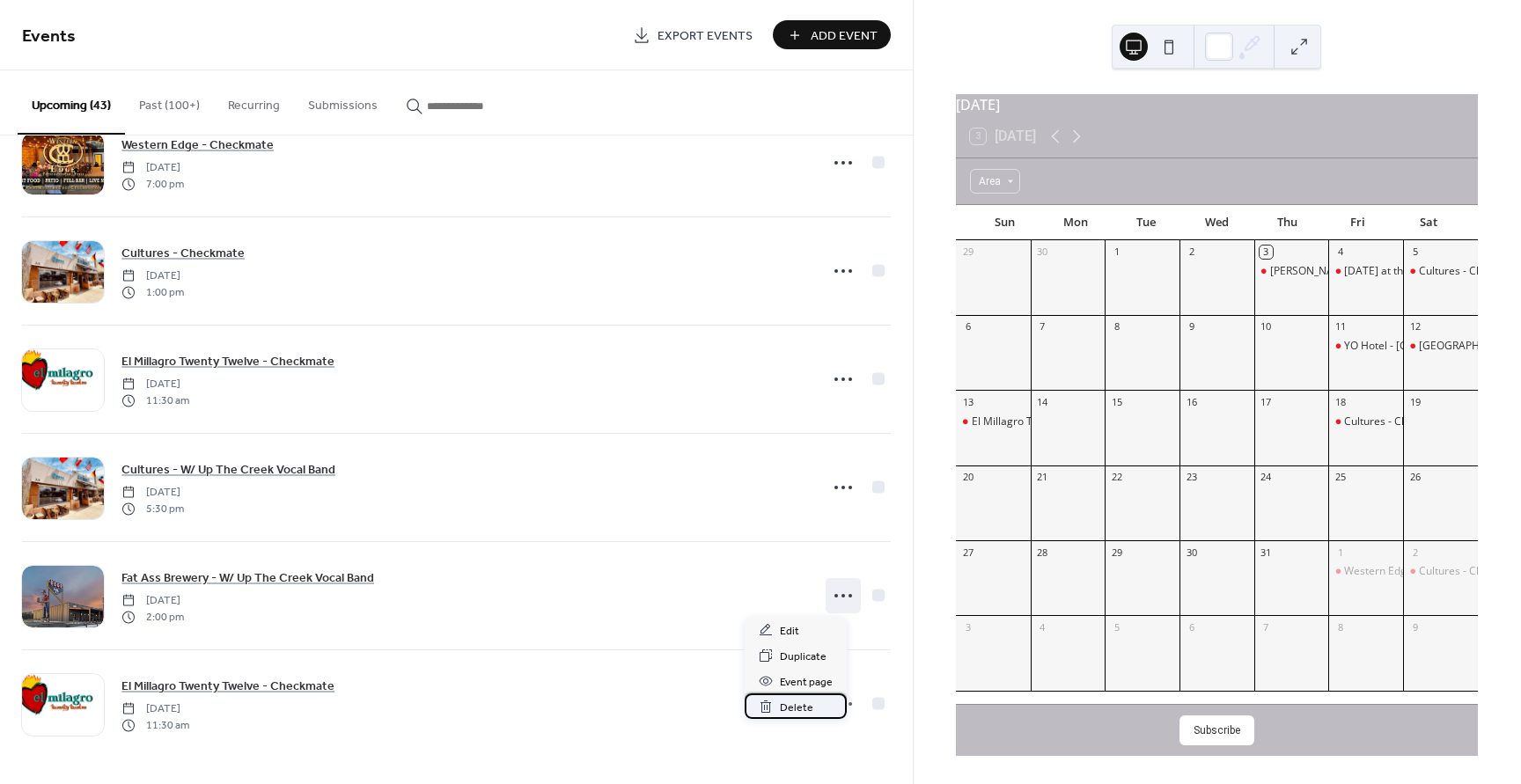 click on "Delete" at bounding box center [797, 707] 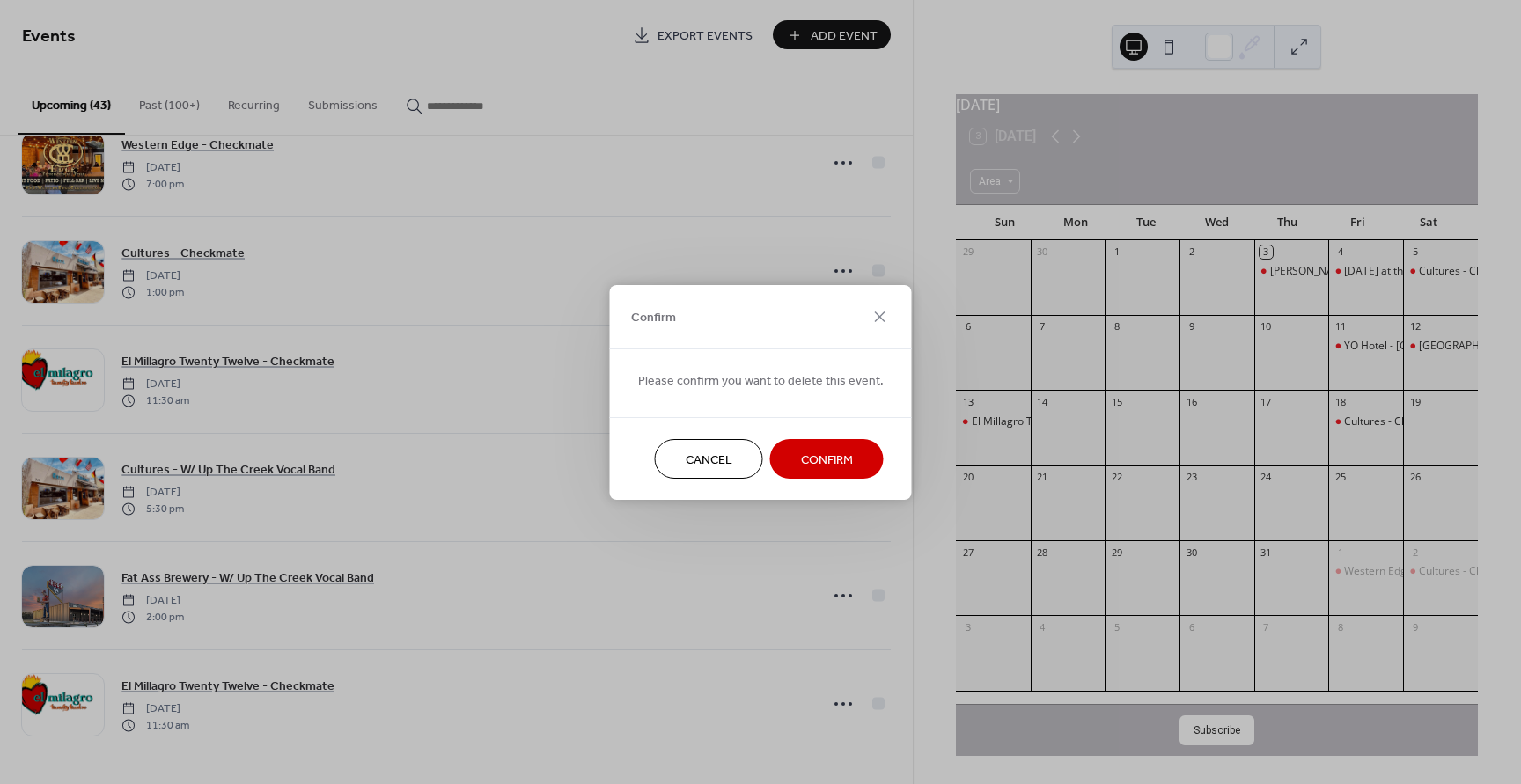 scroll, scrollTop: 2650, scrollLeft: 0, axis: vertical 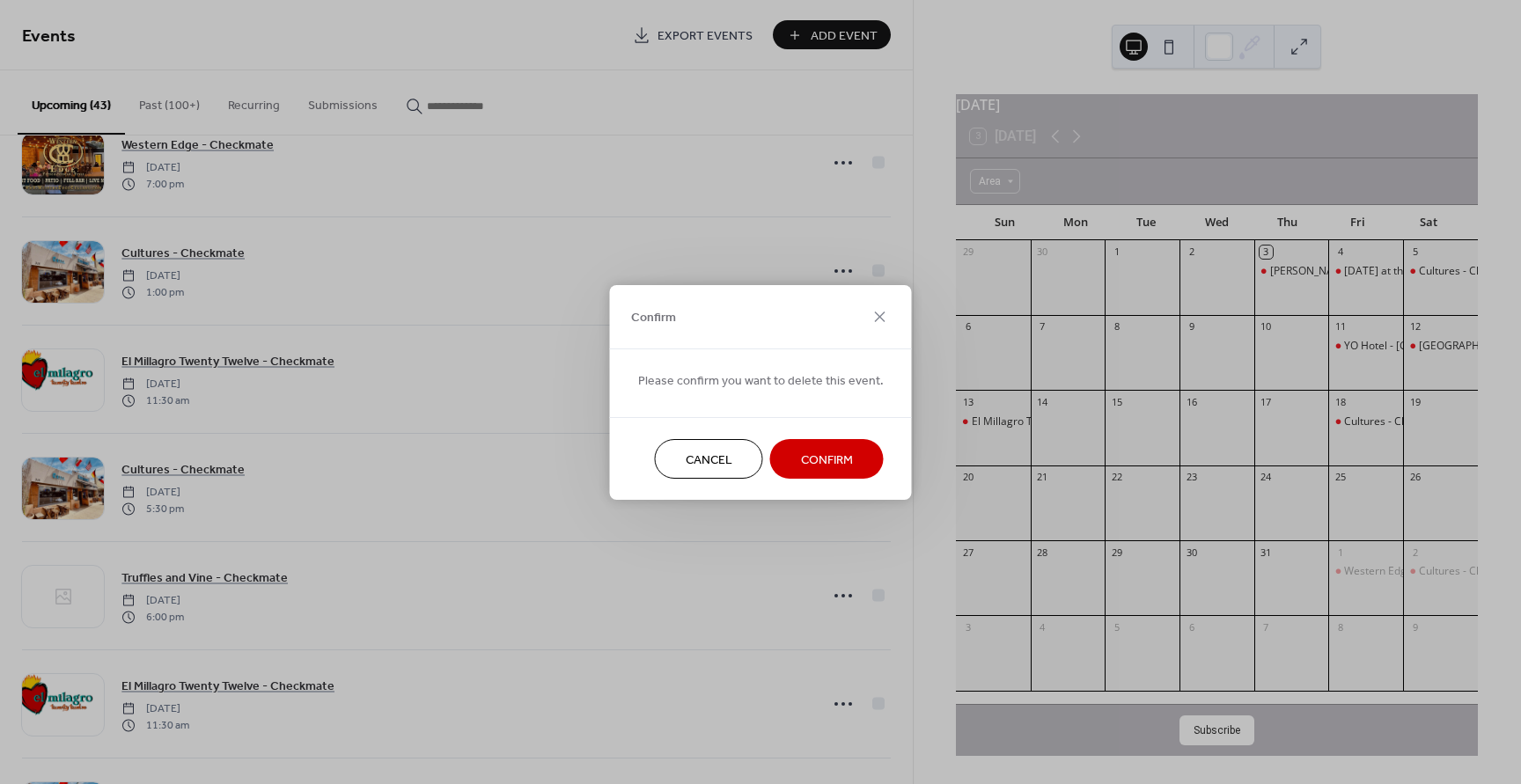 click on "Confirm" at bounding box center [827, 458] 